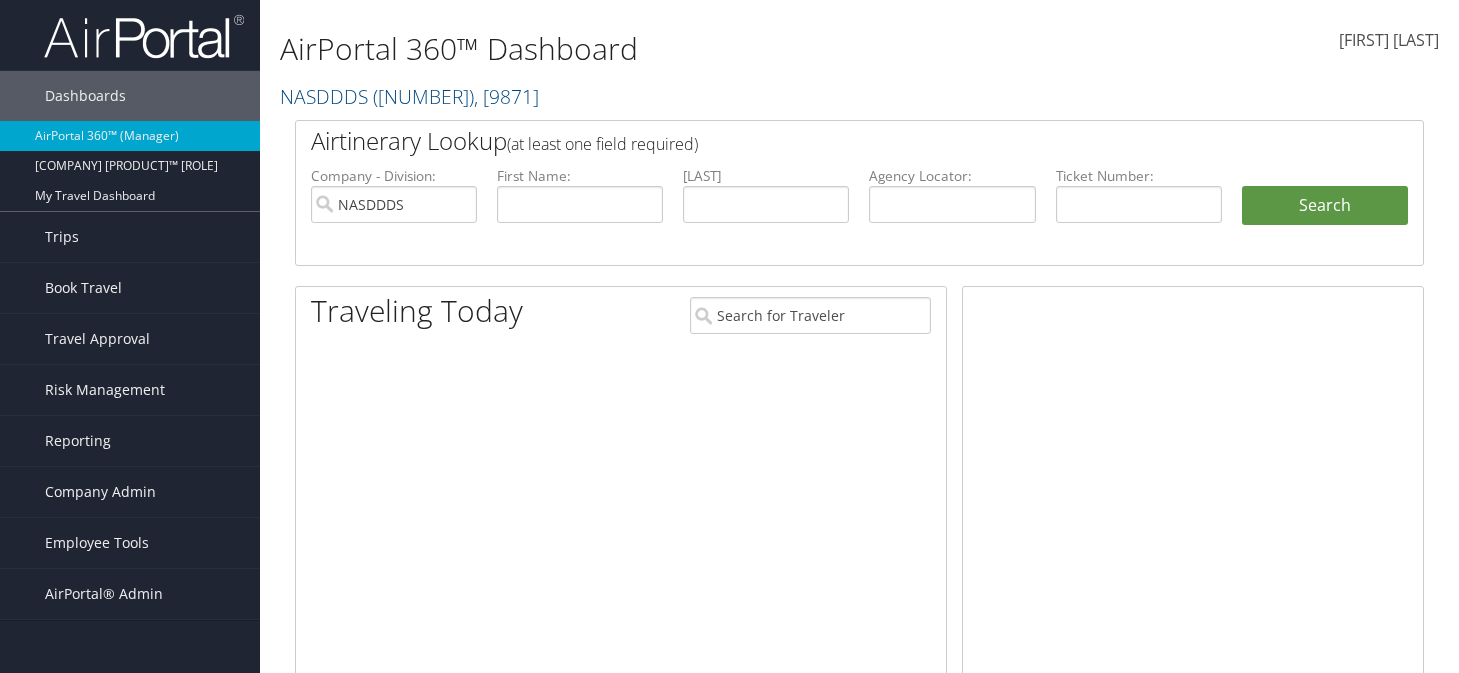 scroll, scrollTop: 0, scrollLeft: 0, axis: both 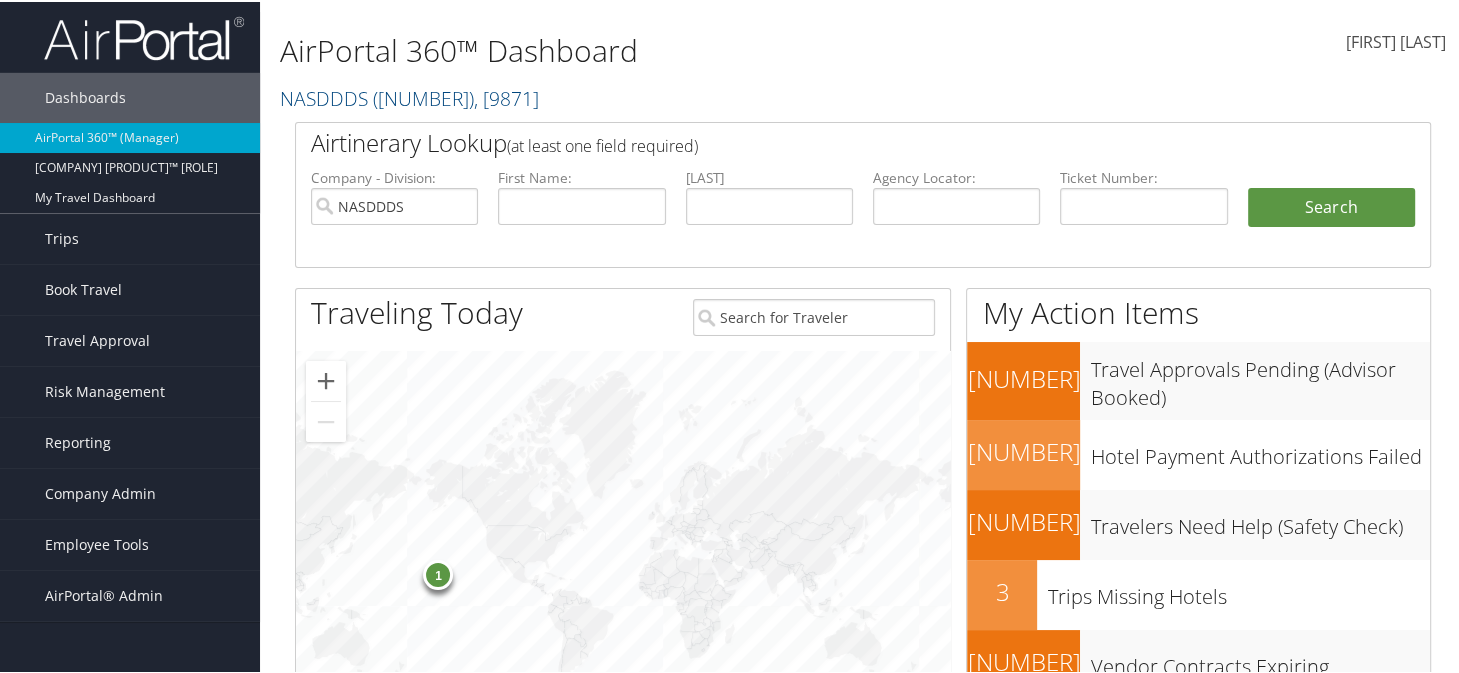 click on "AirPortal 360™ Dashboard
NASDDDS   ( 7643 )  , [ 9871 ]    NASDDDS     Magna Electronics LLC     Intermountain Health     SePRO     Kratos     STATE of UTAH INSIDE ENTITIES     Temple University     US Ski & Snowboard (USSS)     Sorenson Communications     Antolin North America
NASDDDS, [9871]
Magna Electronics LLC, [45632]
Intermountain Health, [3133]
SePRO, [45766]
Kratos, [2856]
STATE of UTAH INSIDE ENTITIES, [45401]
Temple University, [45975]
US Ski & Snowboard (USSS), [44296]
Sorenson Communications, [11]
Antolin North America, [33803]" at bounding box center [668, 61] 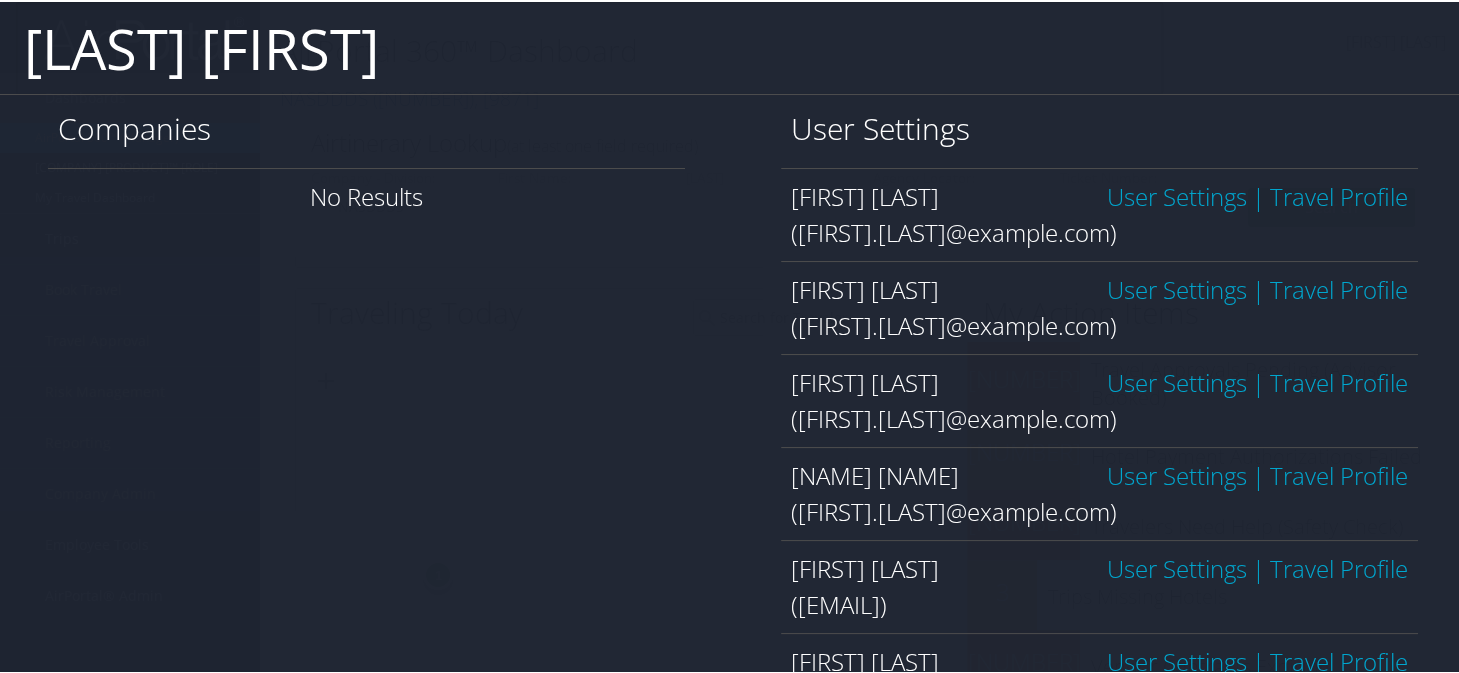 type on "yao zhao" 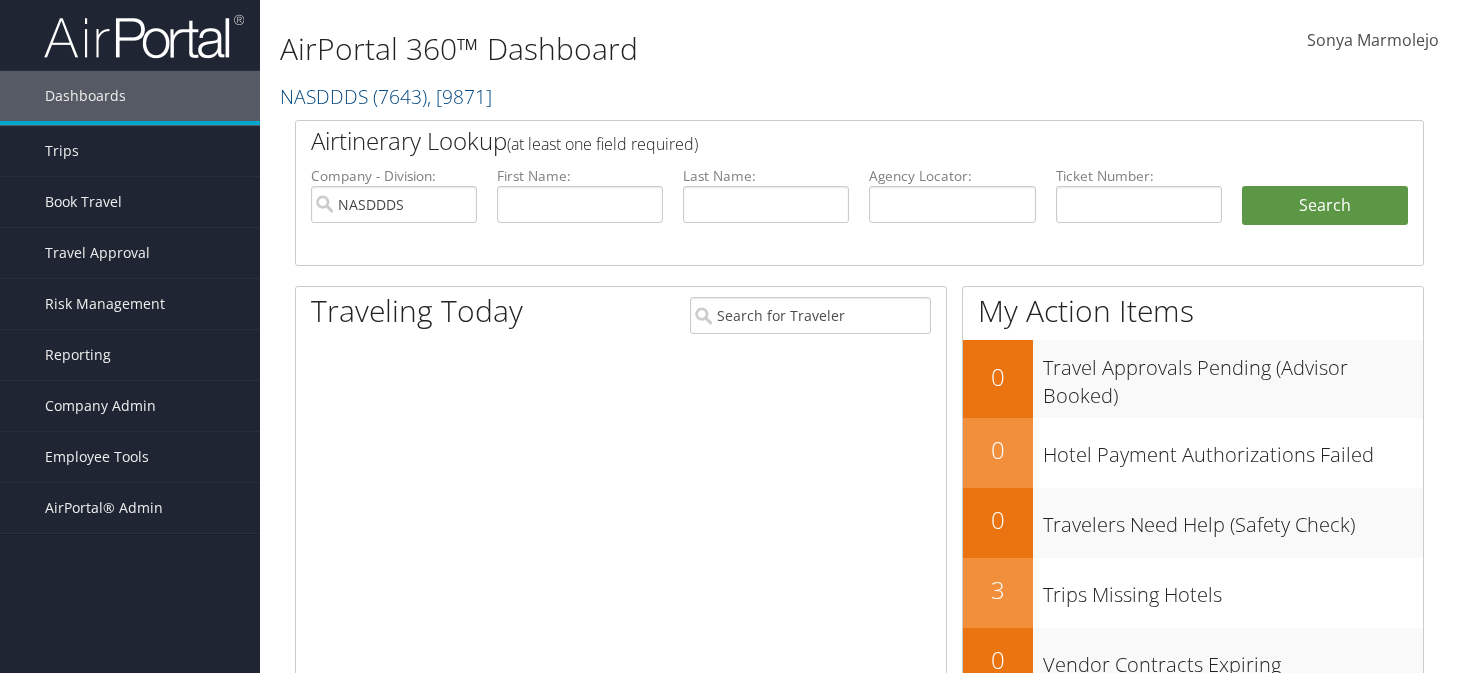 scroll, scrollTop: 0, scrollLeft: 0, axis: both 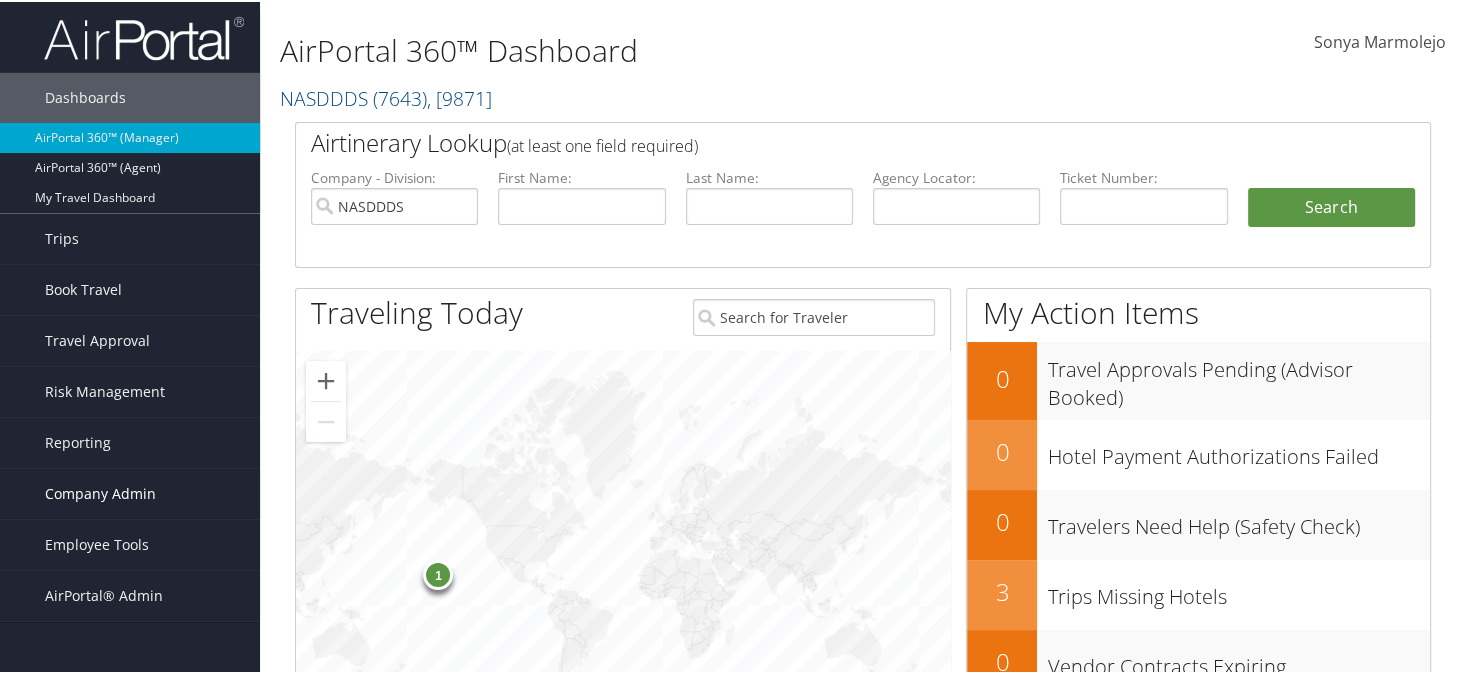 click on "Company Admin" at bounding box center [100, 492] 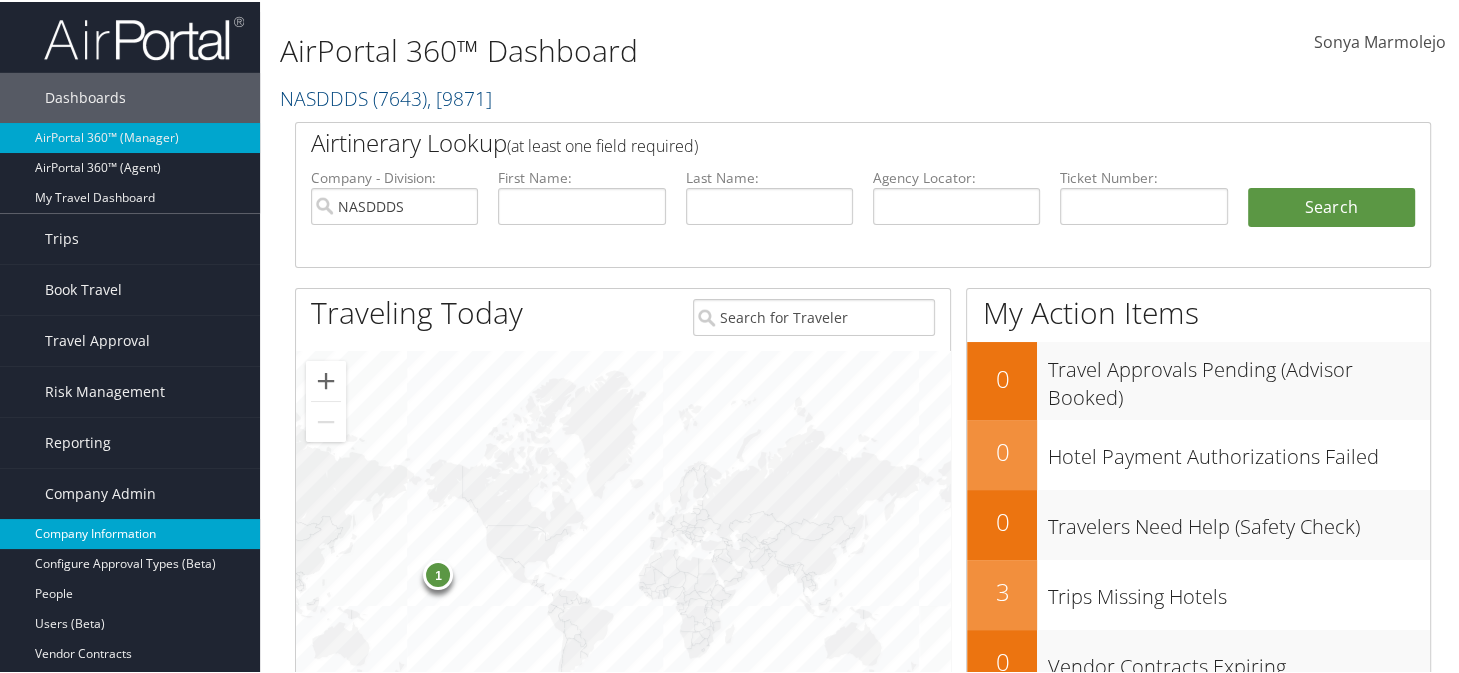 click on "Company Information" at bounding box center (130, 532) 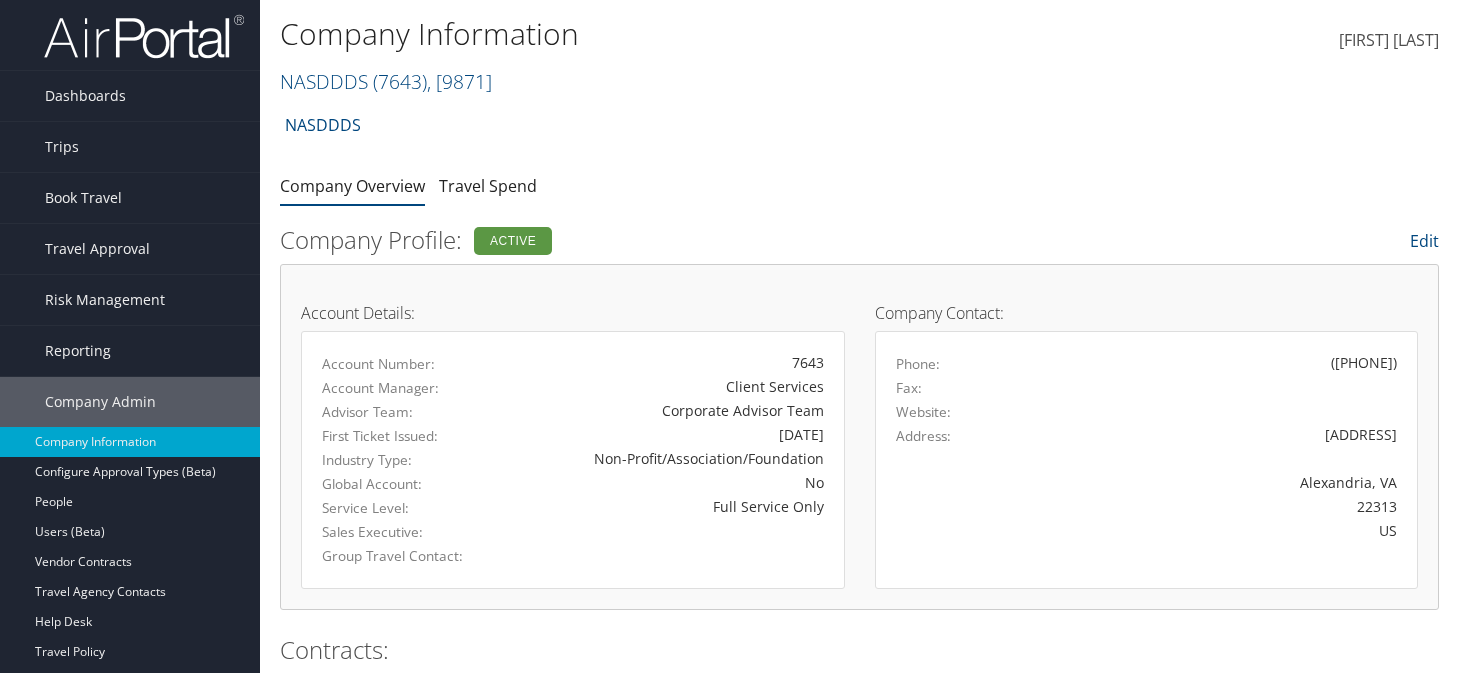 scroll, scrollTop: 0, scrollLeft: 0, axis: both 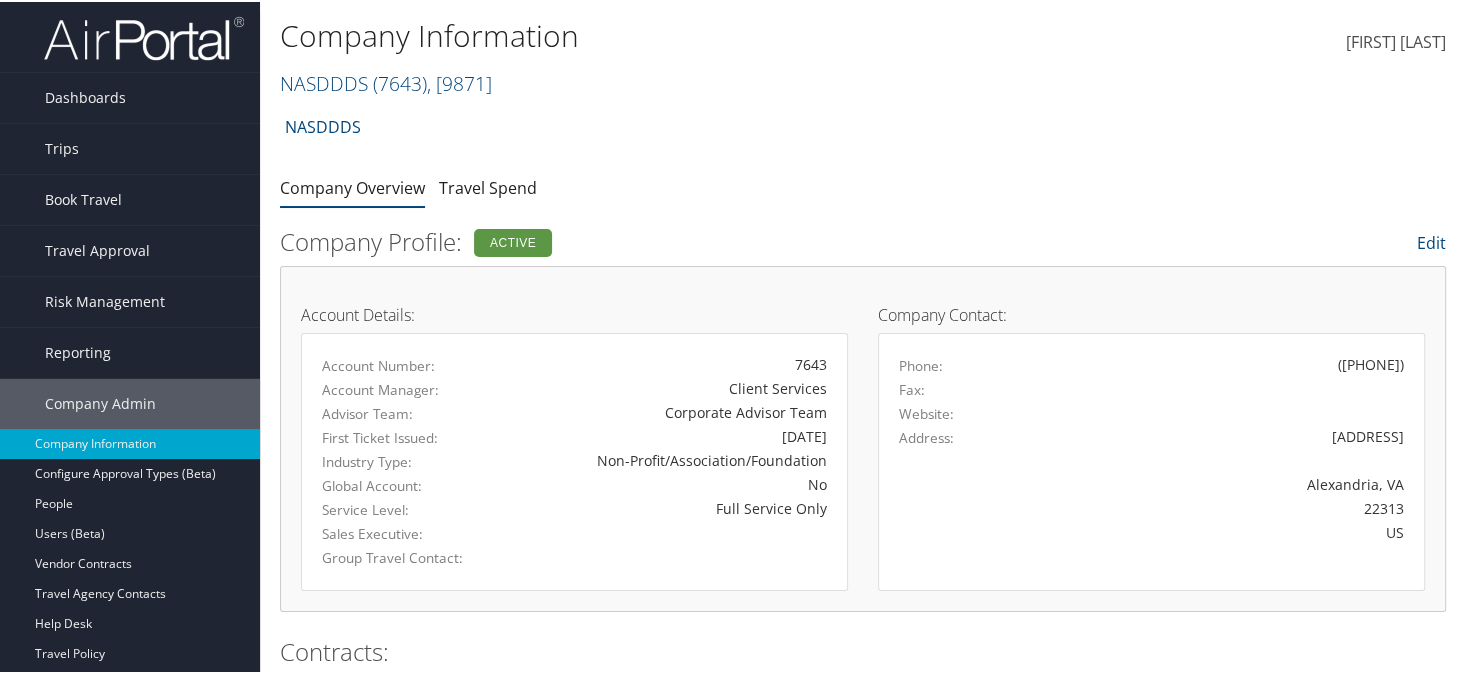 click on "NASDDDS   ( 7643 )  , [ 9871 ]" at bounding box center (386, 81) 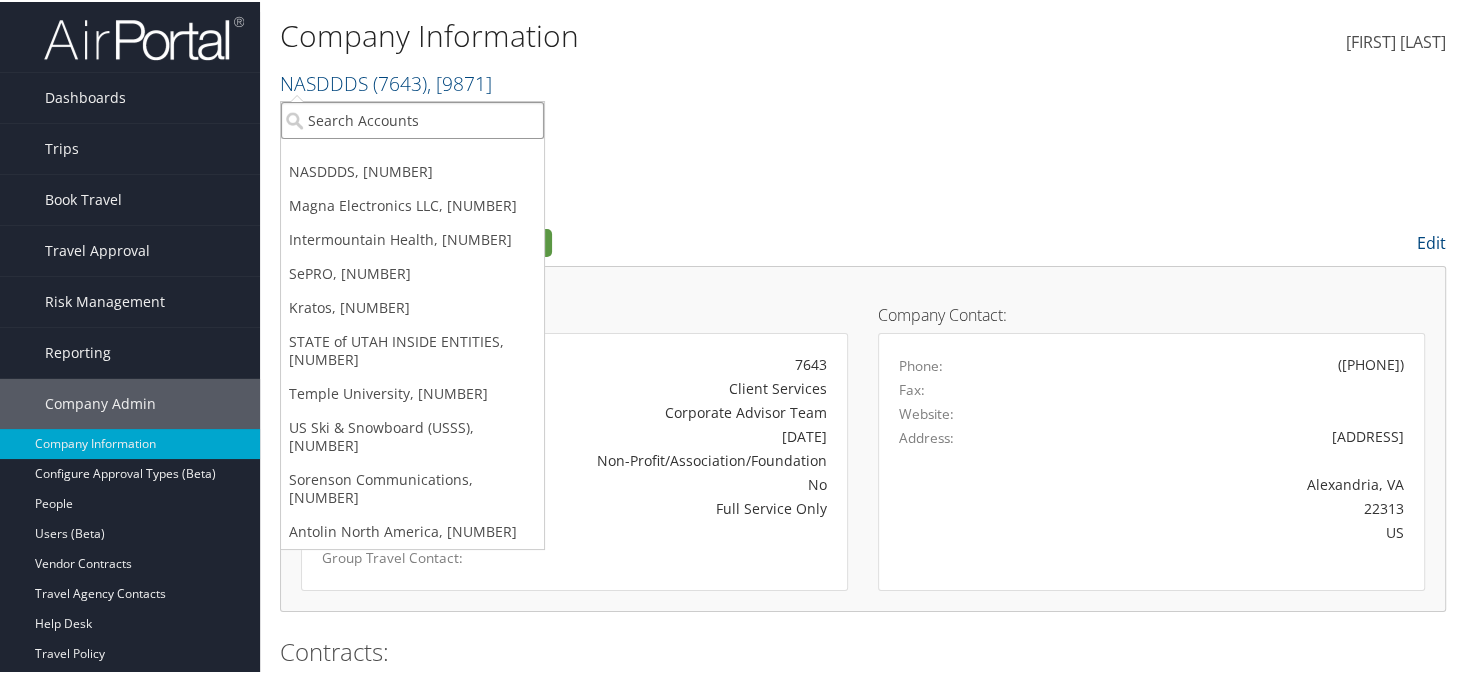 click at bounding box center [412, 118] 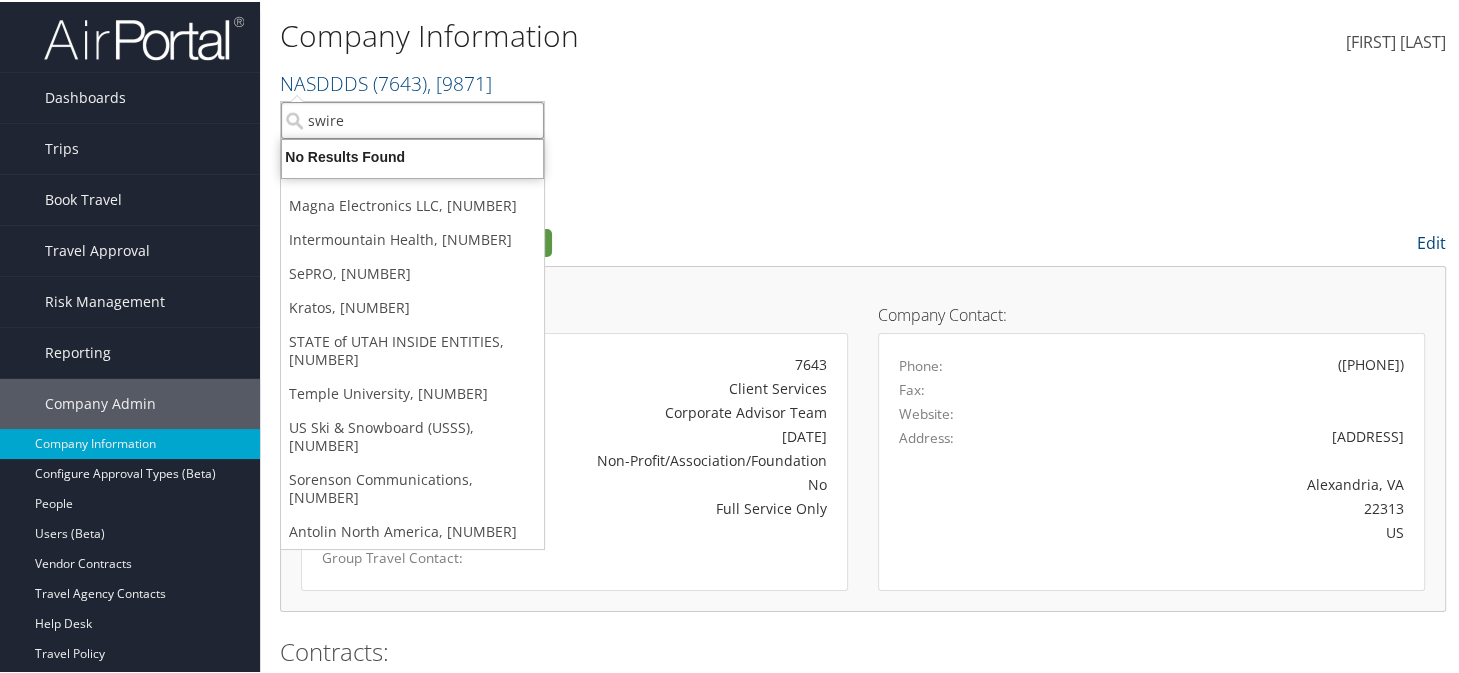 type on "swire" 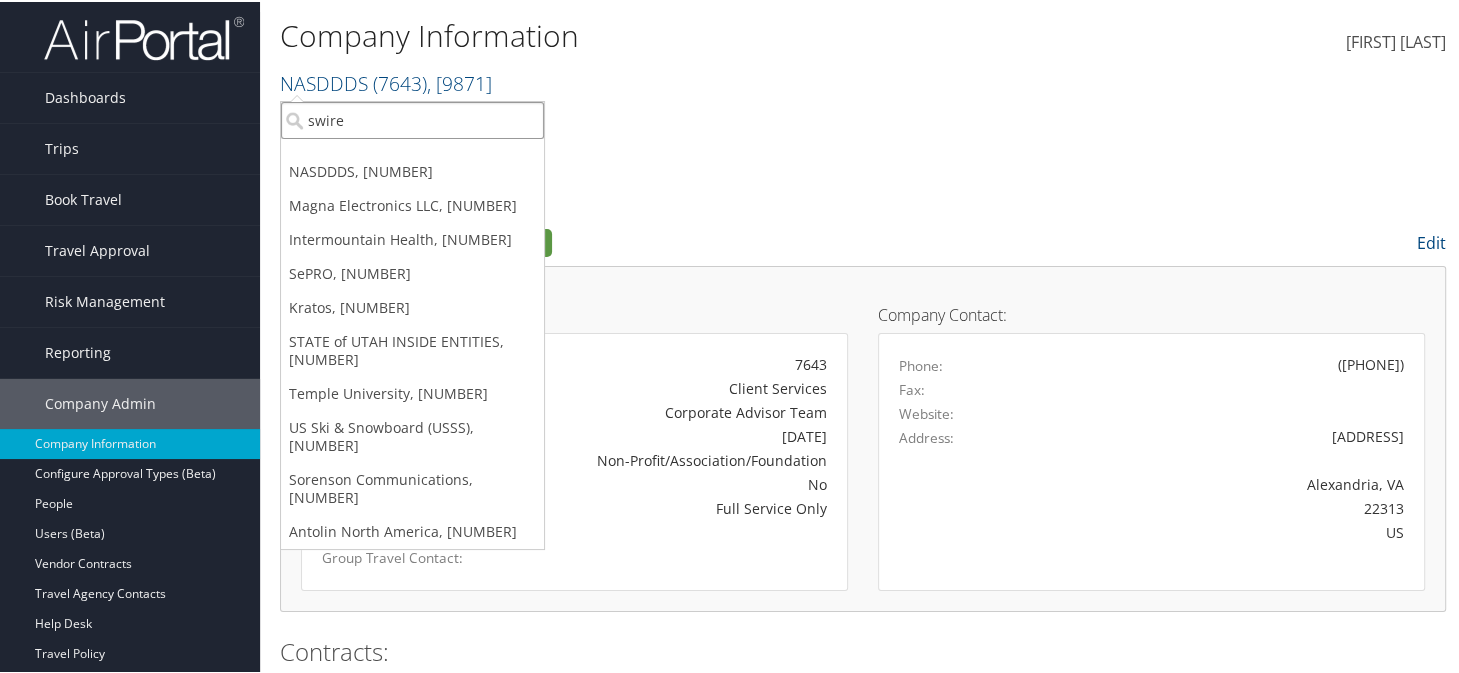 click on "swire" at bounding box center [412, 118] 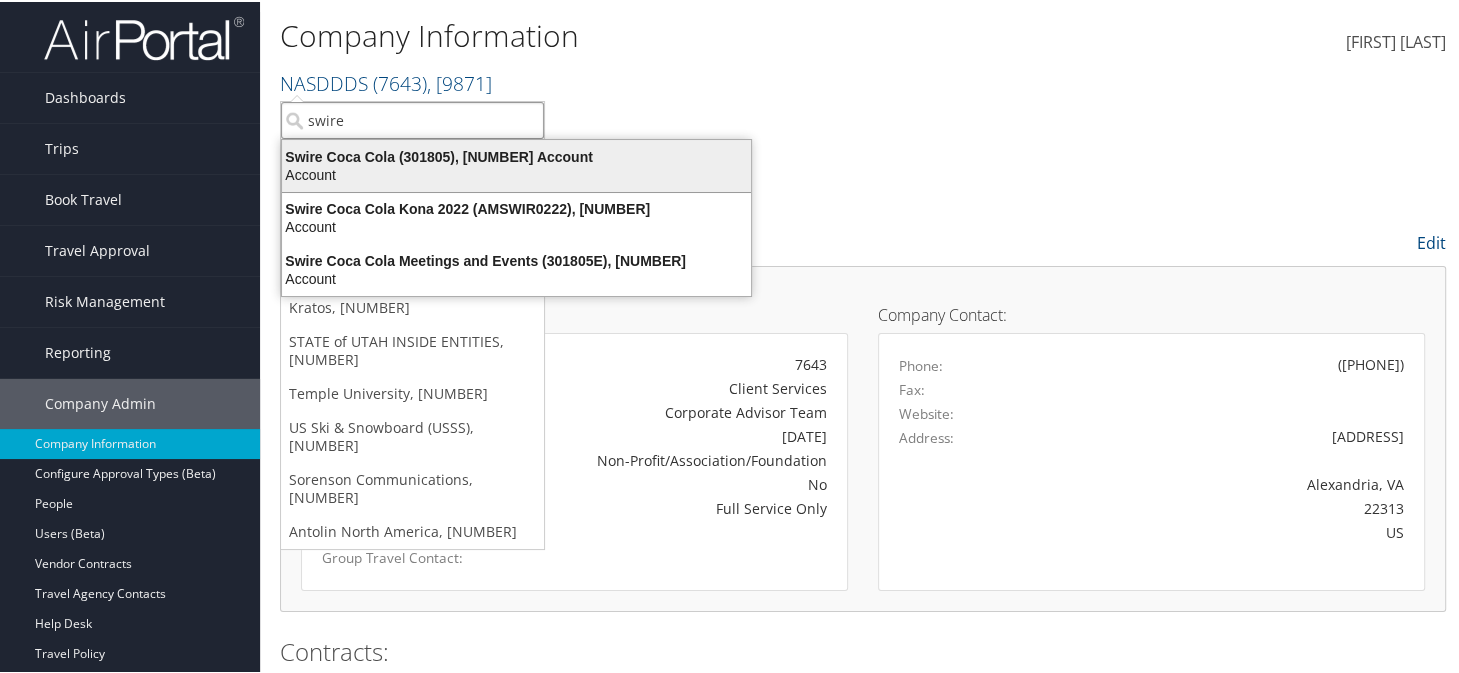 click on "Swire Coca Cola (301805), [12852] Account" at bounding box center (516, 164) 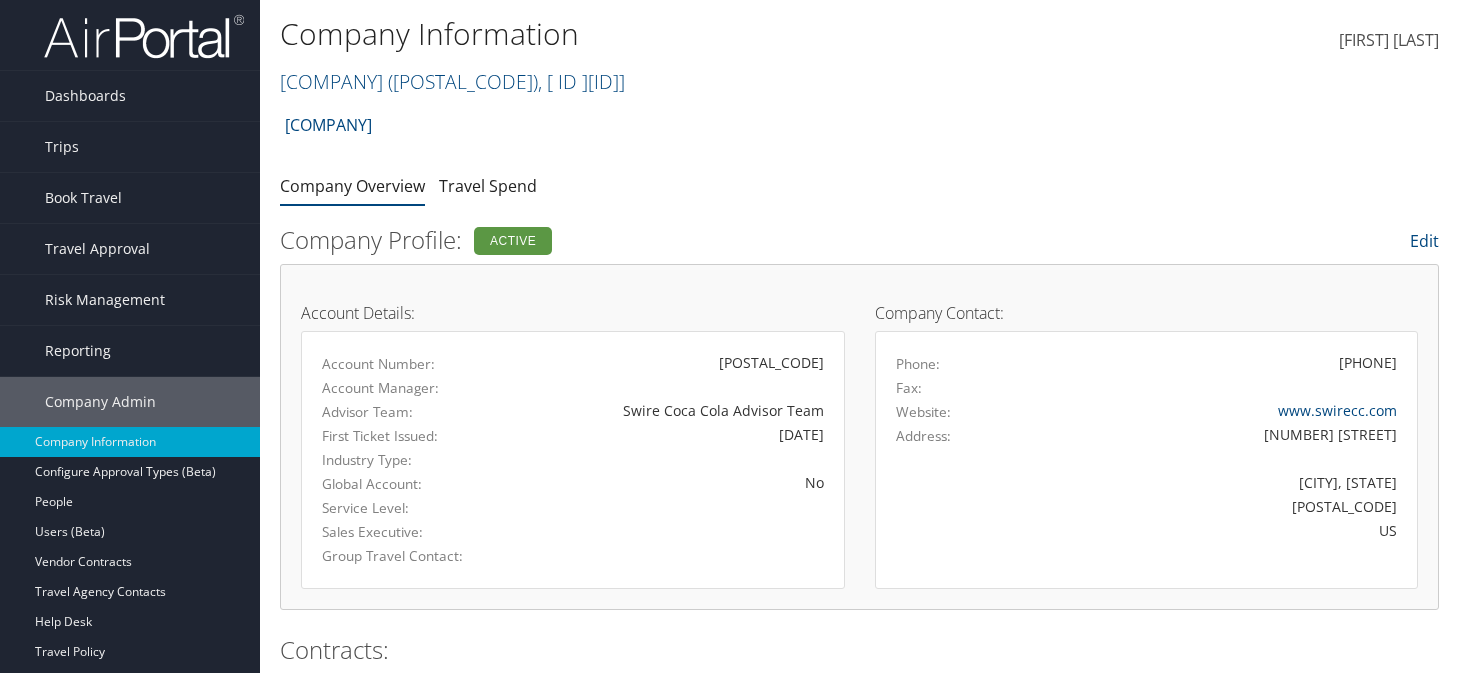 scroll, scrollTop: 0, scrollLeft: 0, axis: both 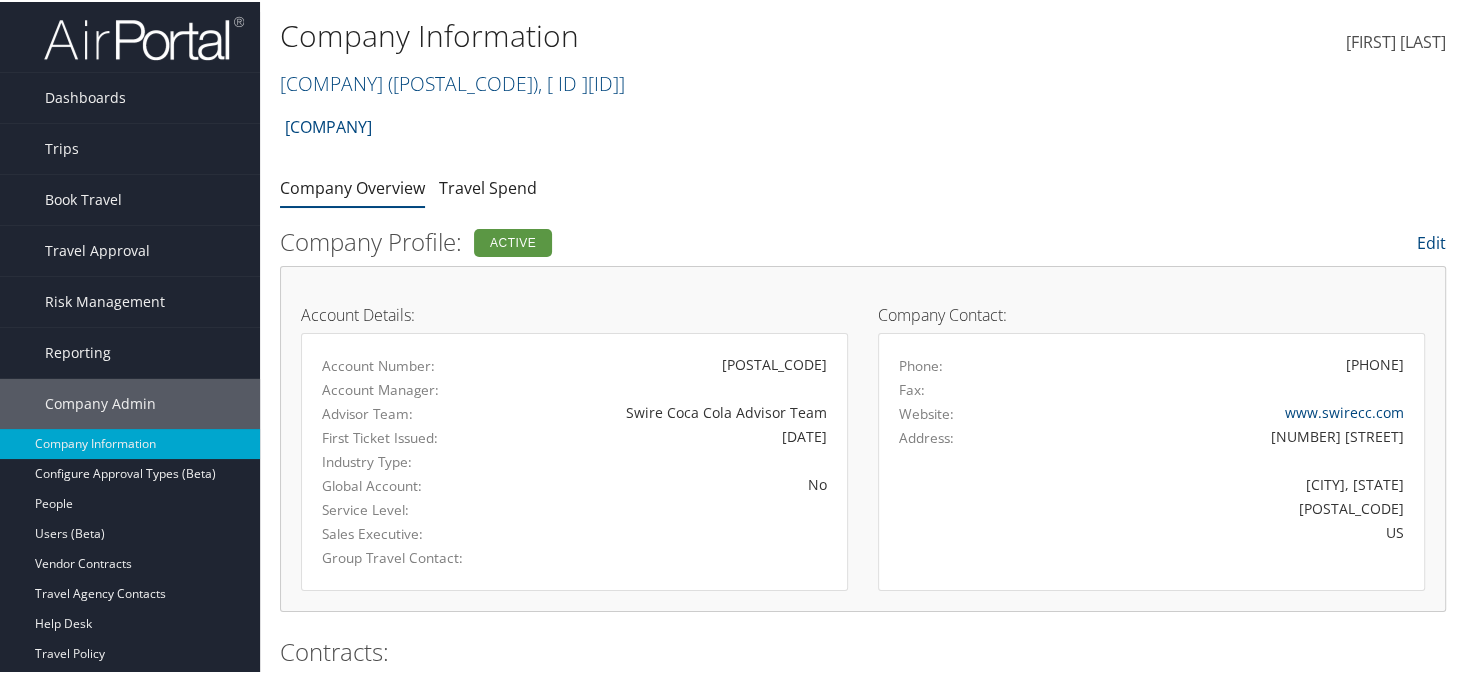 click on "Swire Coca Cola   Account Structure   Swire Coca Cola   (301805) ACTIVE     Create Child Swire Coca Cola Kona 2022   (AMSWIR0222) ACTIVE     Create Child Swire Coca Cola Meetings and Events   (301805E) ACTIVE     Create Child ×   Create Client   New child of undefined  Name Required Type Choose a Client Type... Department Division Account Required Submit Cancel ×
Company Overview
Travel Spend" at bounding box center (863, 1121) 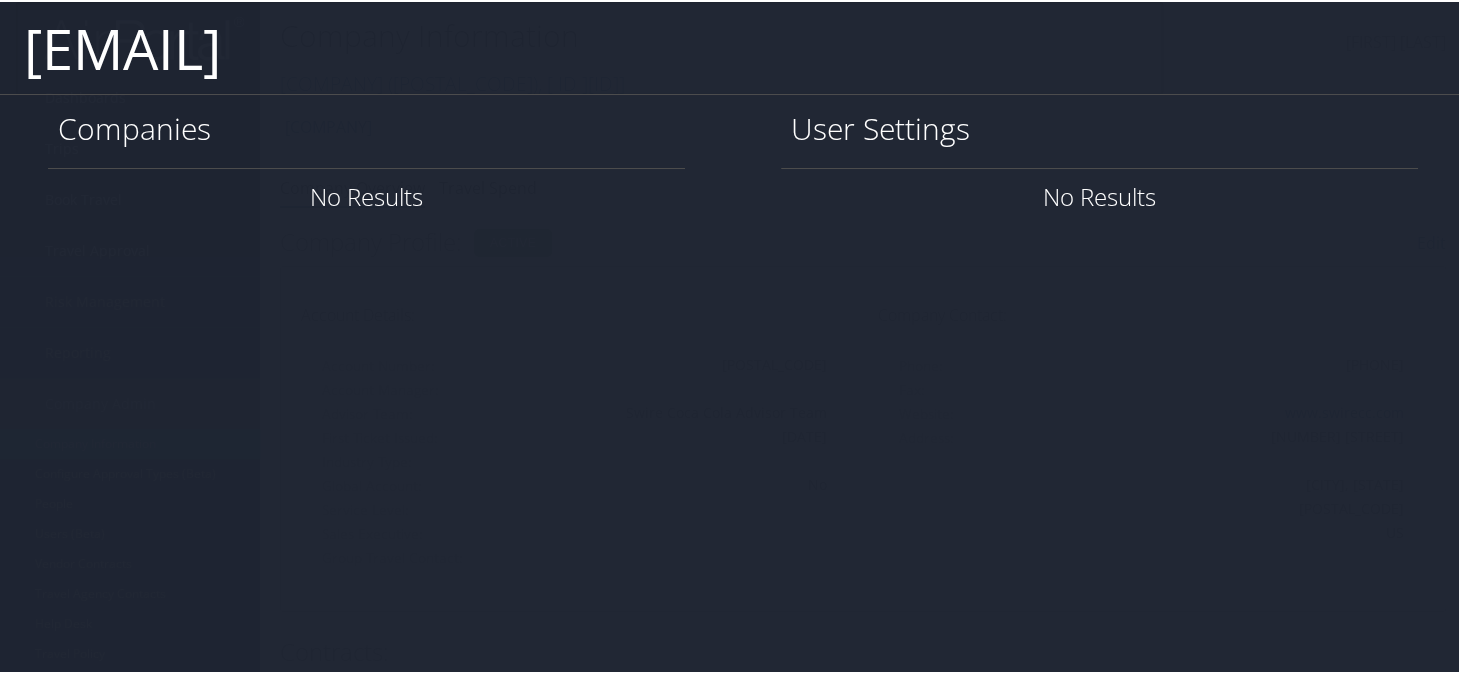 type on "rrush@agcenter.lsu.edu" 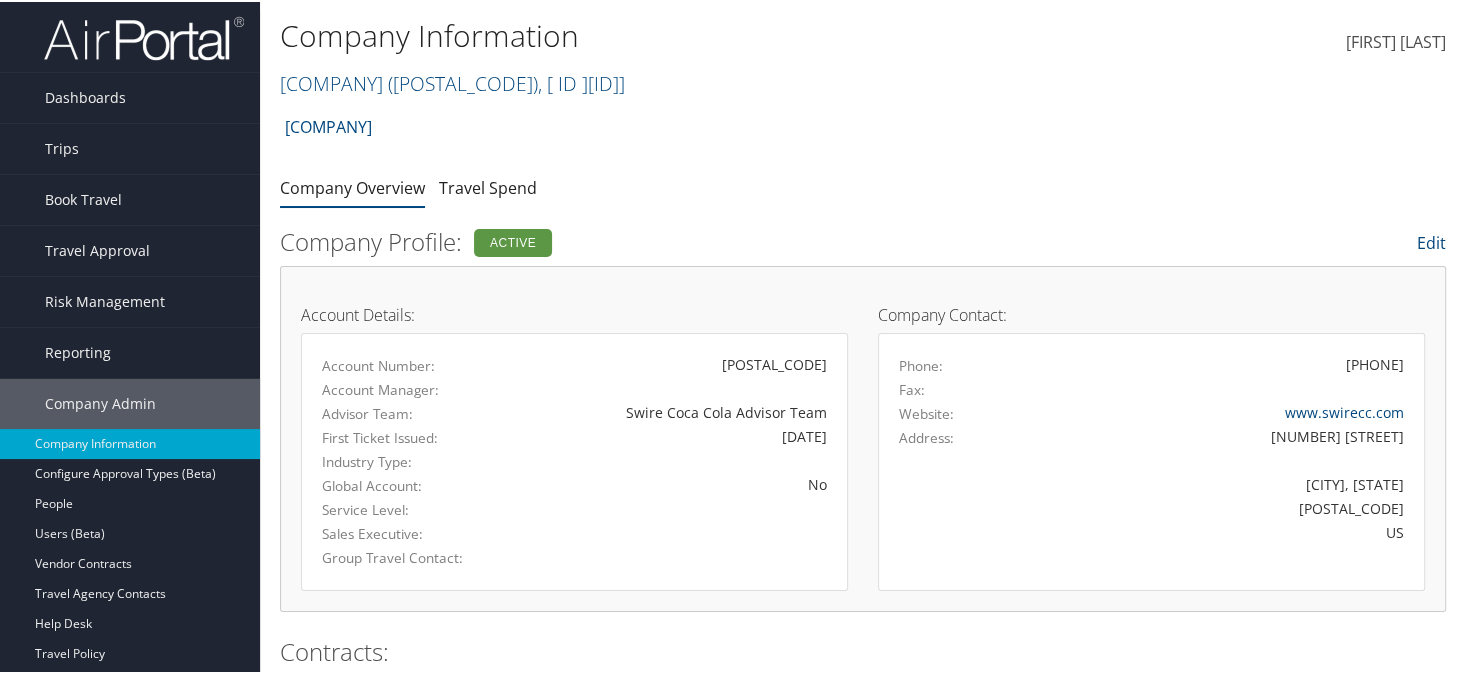 drag, startPoint x: 567, startPoint y: 233, endPoint x: 491, endPoint y: 146, distance: 115.52056 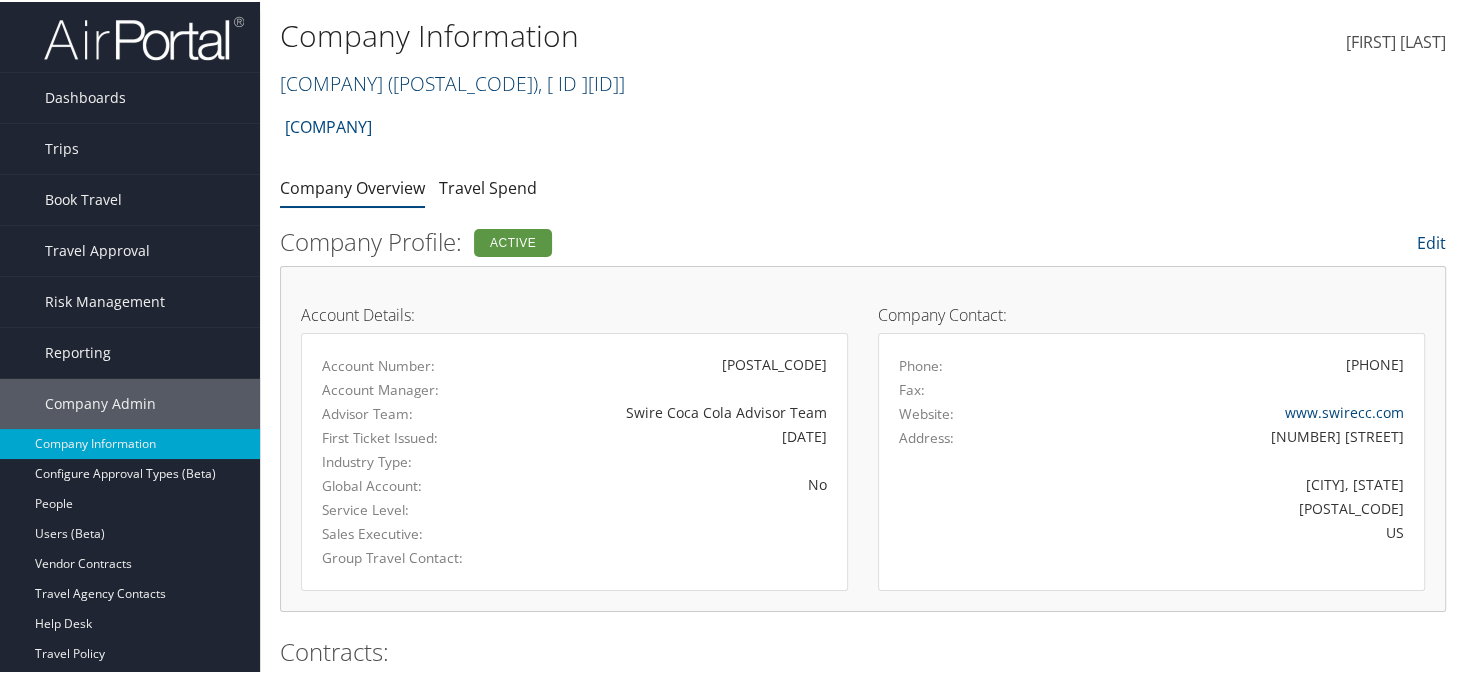click on "Swire Coca Cola   ( 301805 )  , [ 12852 ]" at bounding box center [452, 81] 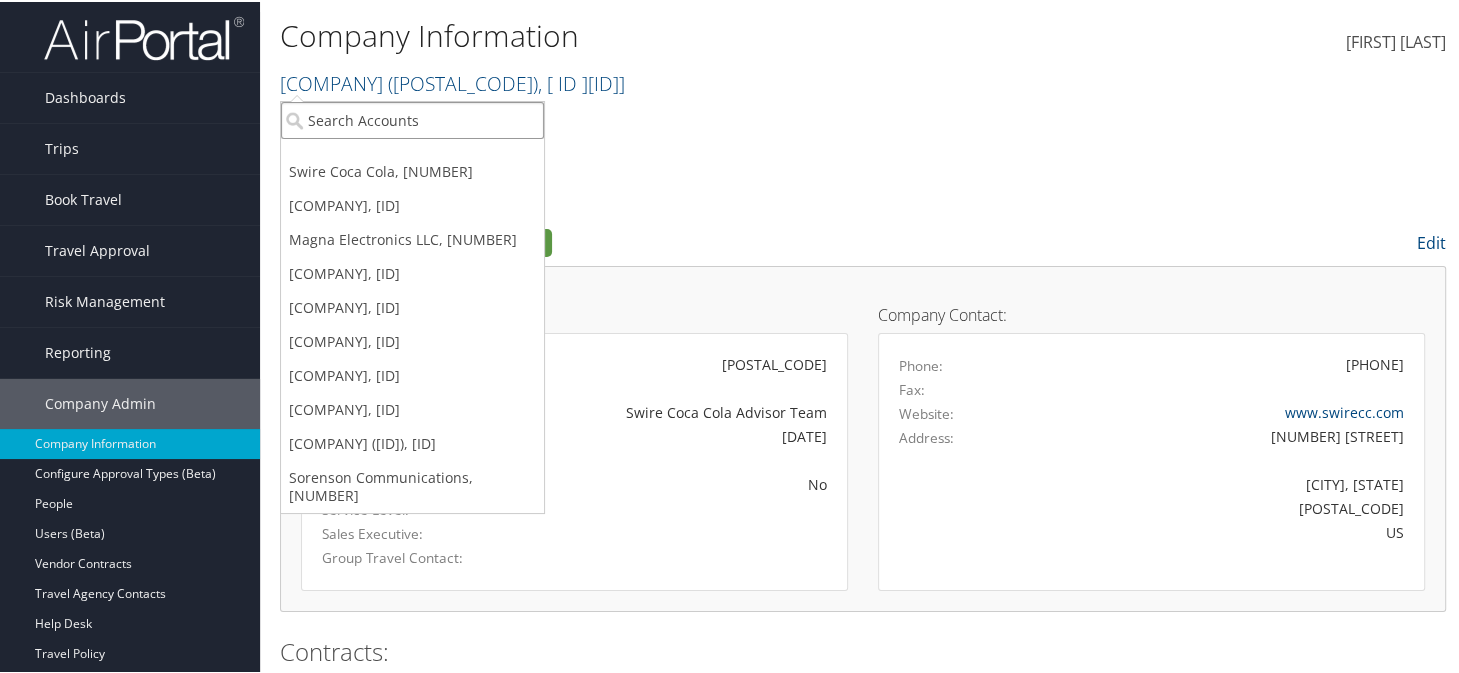 click at bounding box center [412, 118] 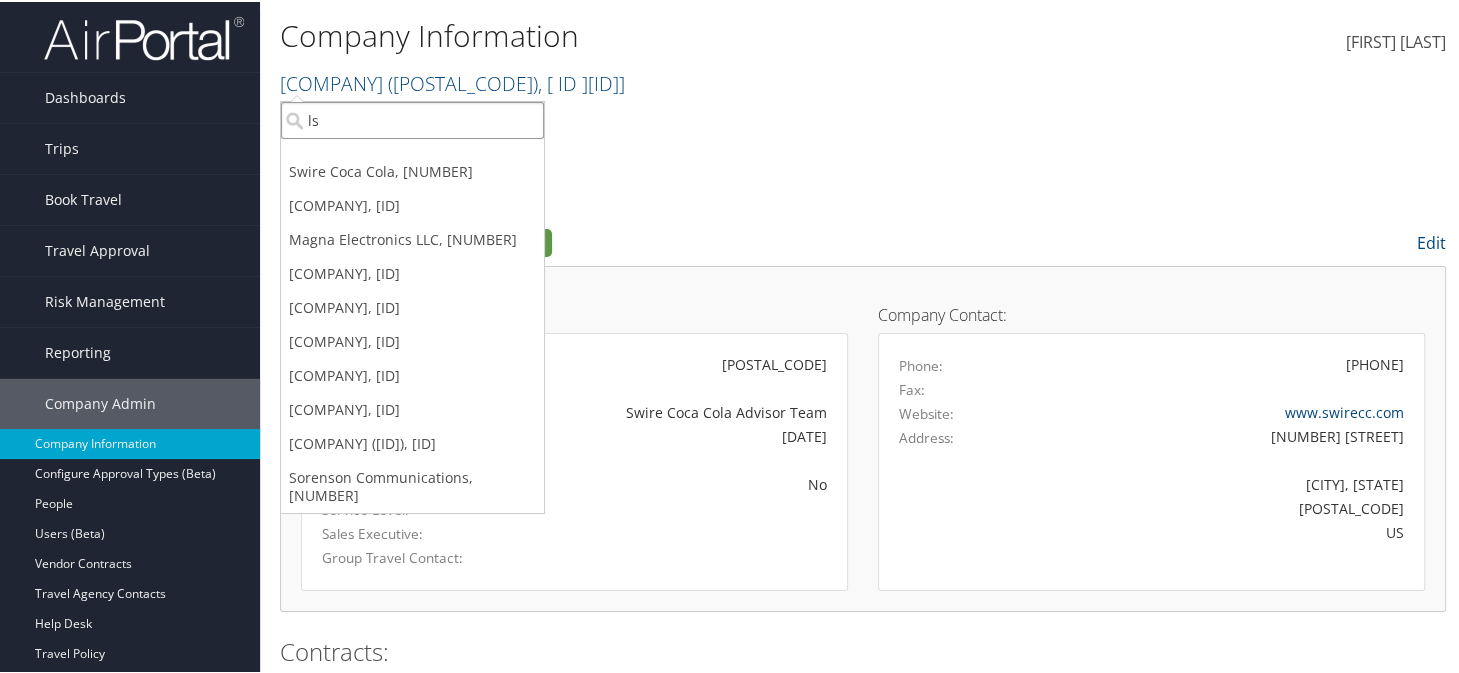 type on "lsu" 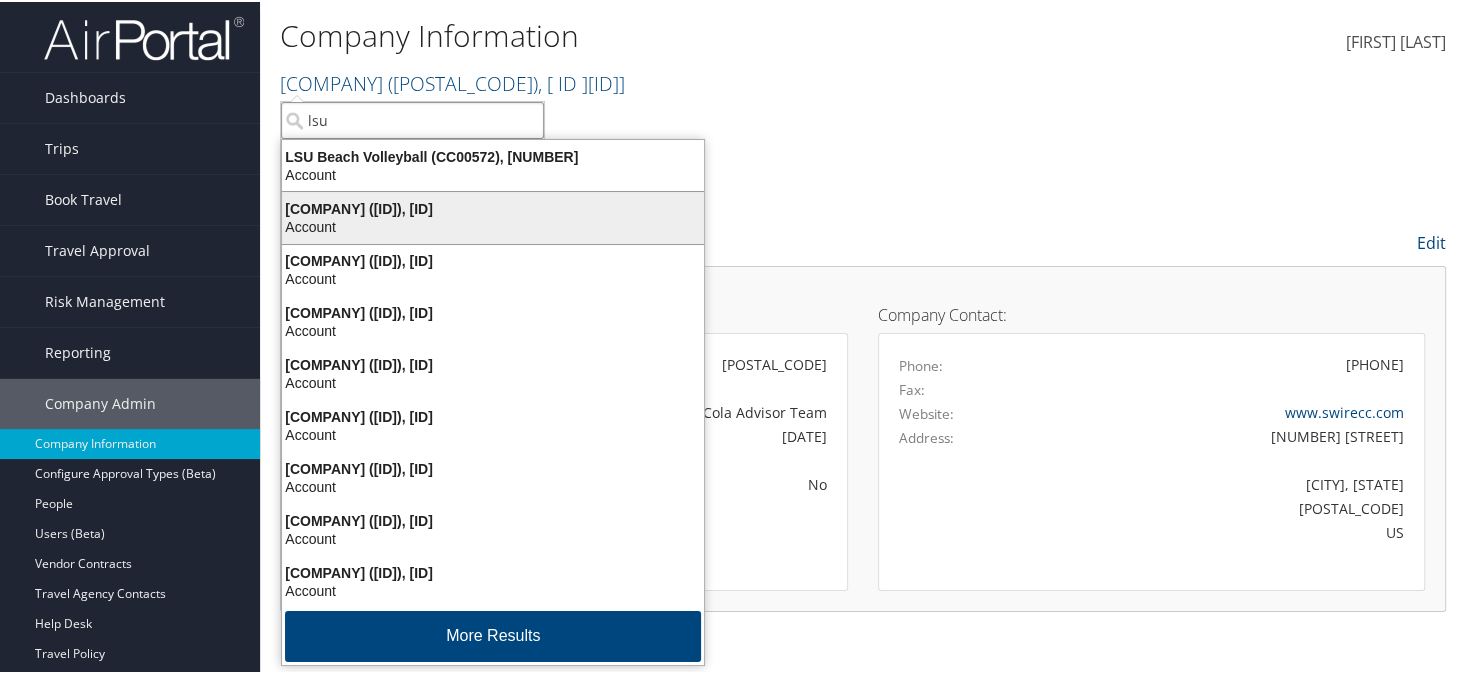 click on "LSU Academics (301776), [41875]" at bounding box center [493, 207] 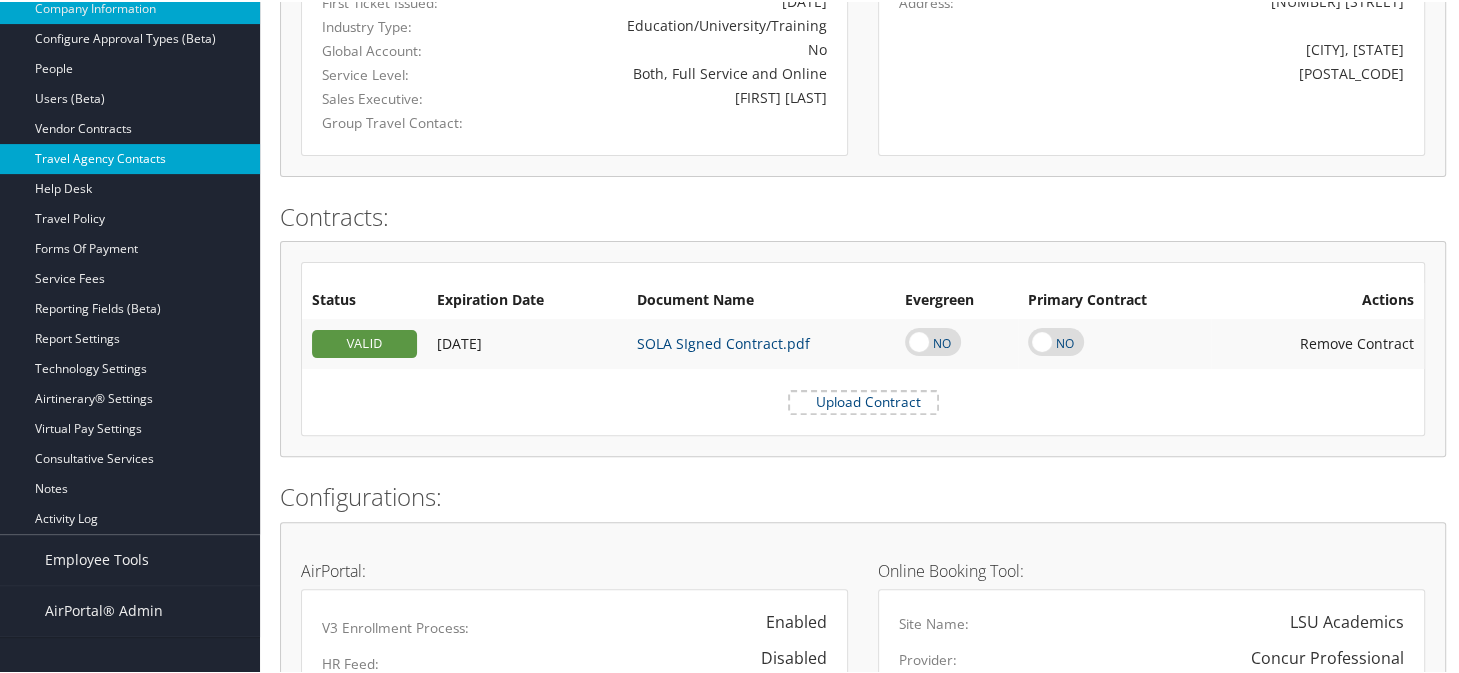 scroll, scrollTop: 400, scrollLeft: 0, axis: vertical 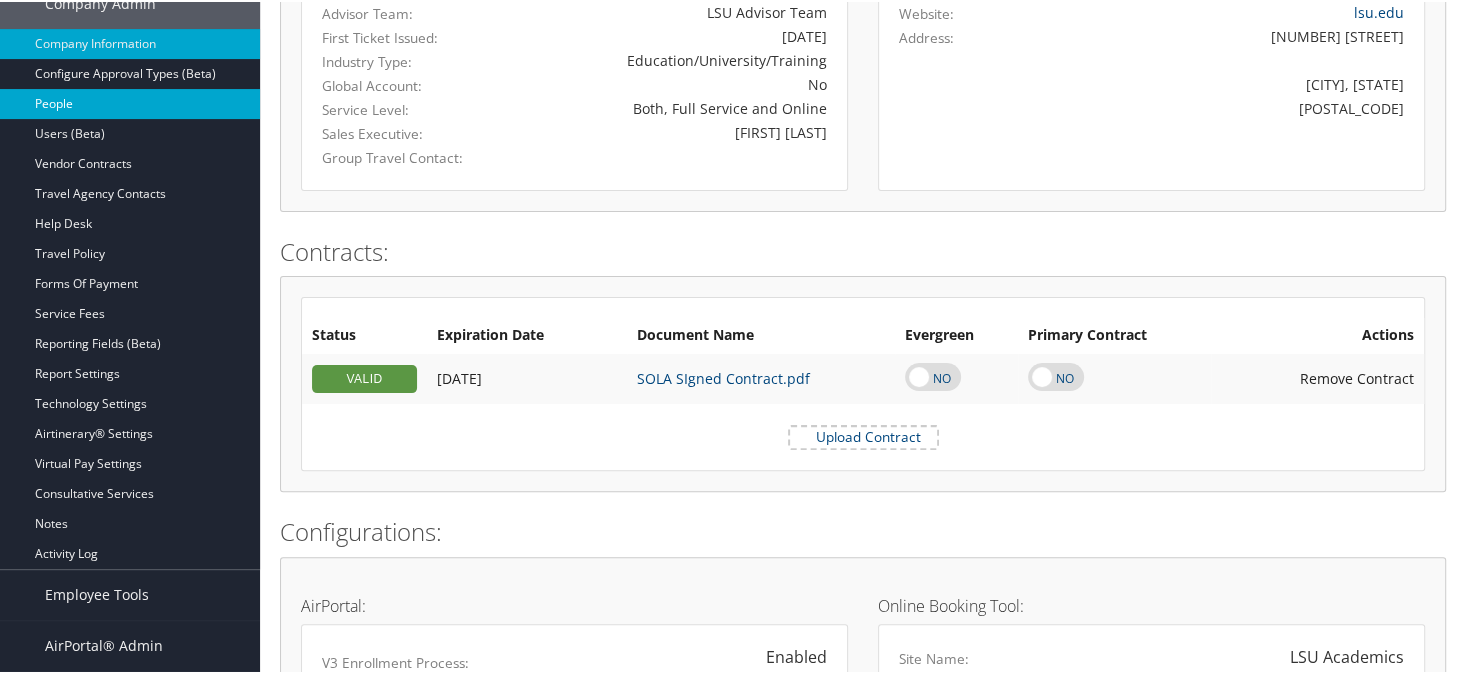click on "People" at bounding box center (130, 102) 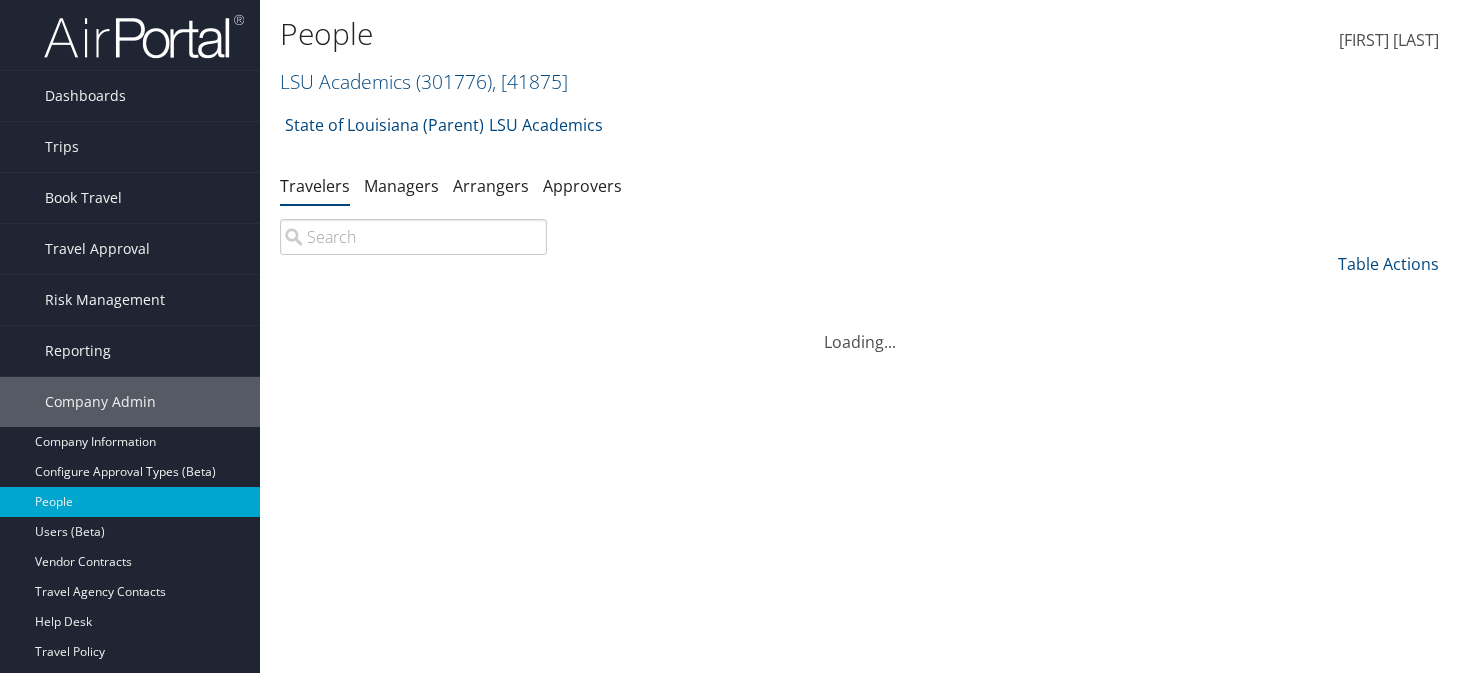 scroll, scrollTop: 0, scrollLeft: 0, axis: both 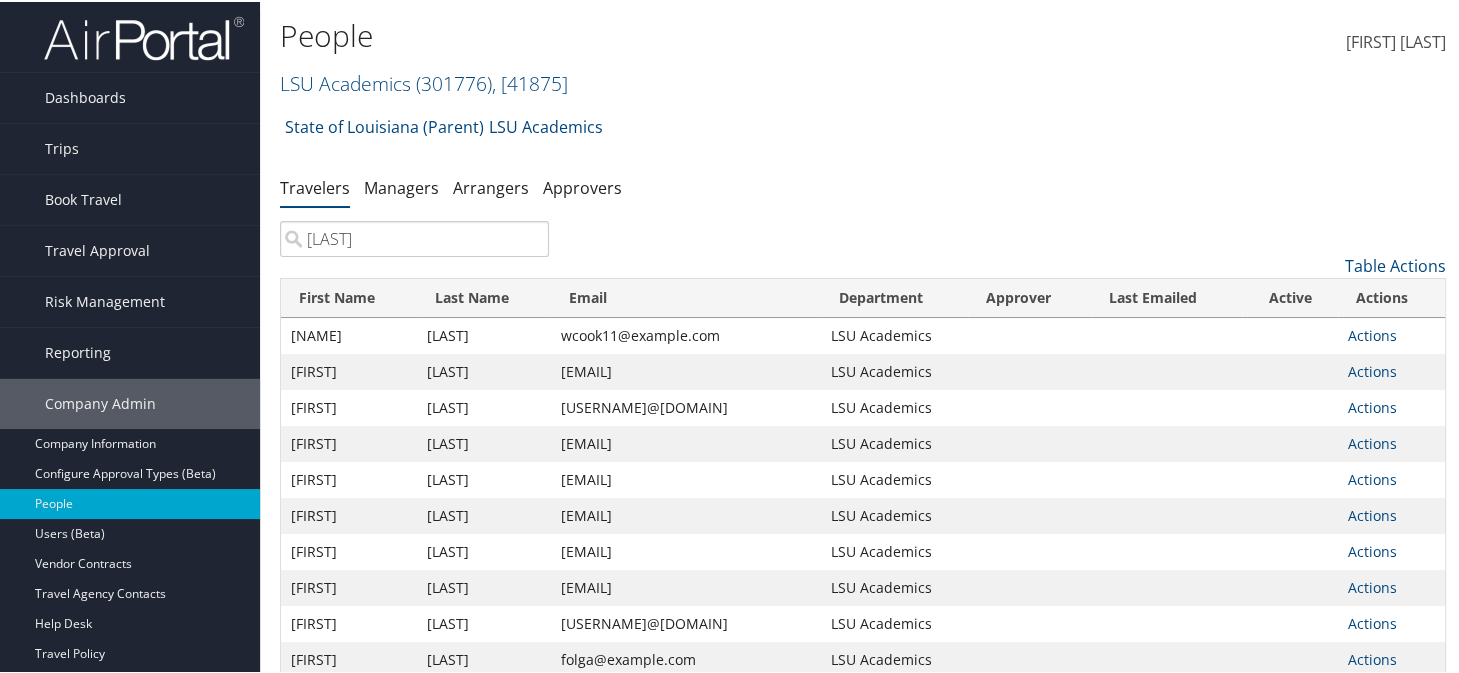 type on "[LAST]" 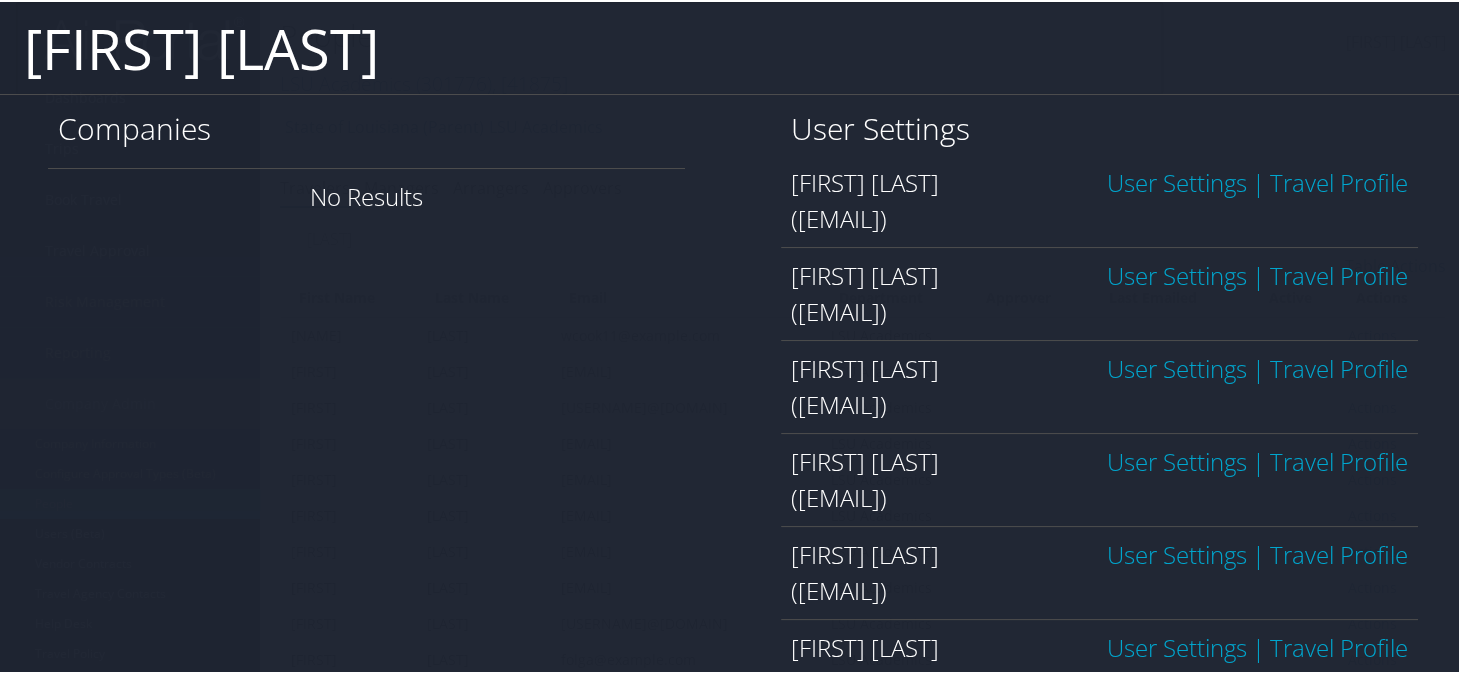scroll, scrollTop: 422, scrollLeft: 0, axis: vertical 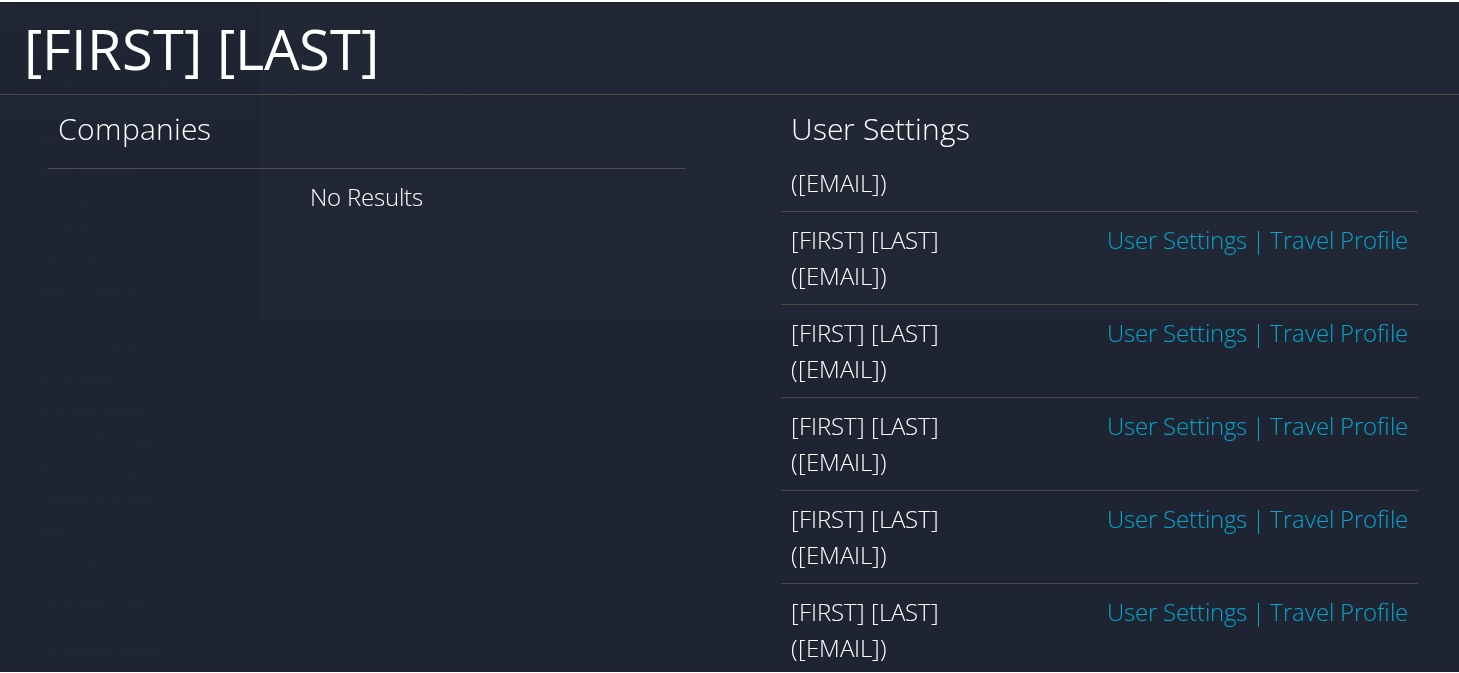 drag, startPoint x: 502, startPoint y: 37, endPoint x: 45, endPoint y: 24, distance: 457.18488 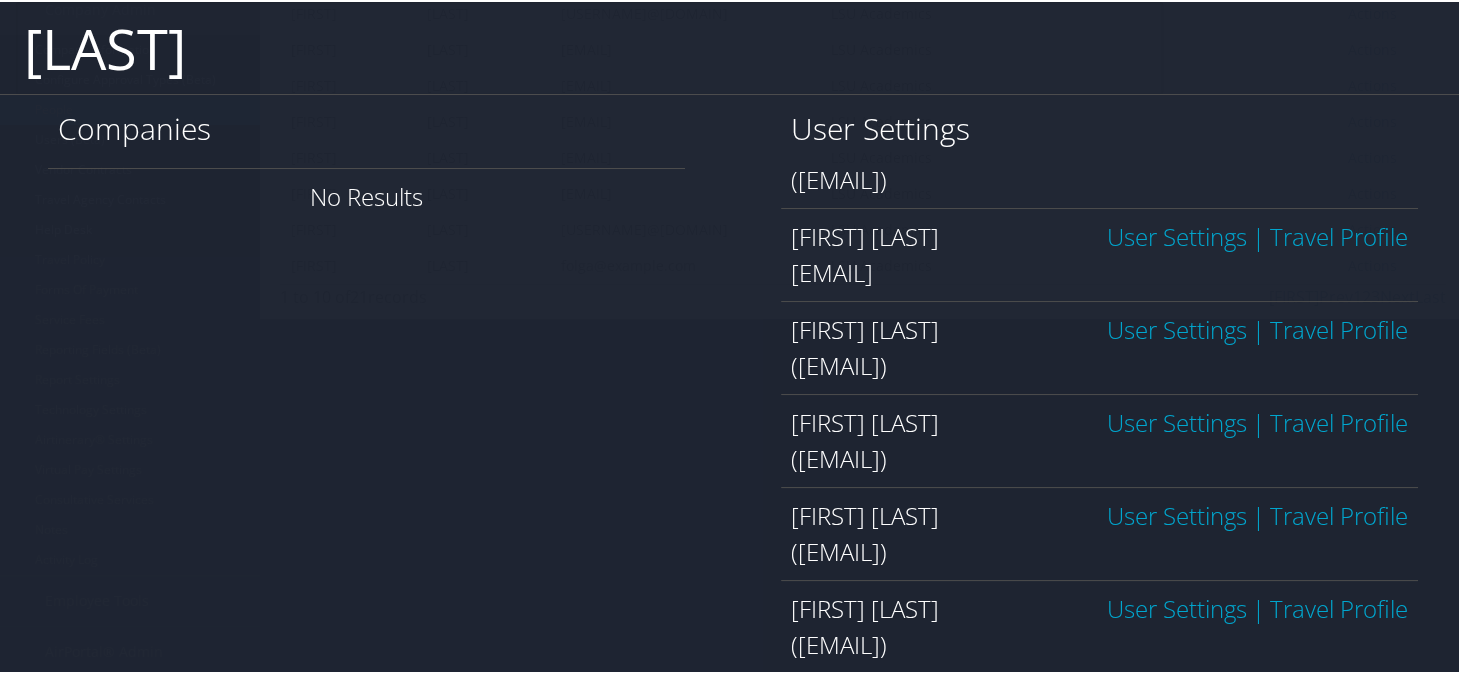 scroll, scrollTop: 0, scrollLeft: 0, axis: both 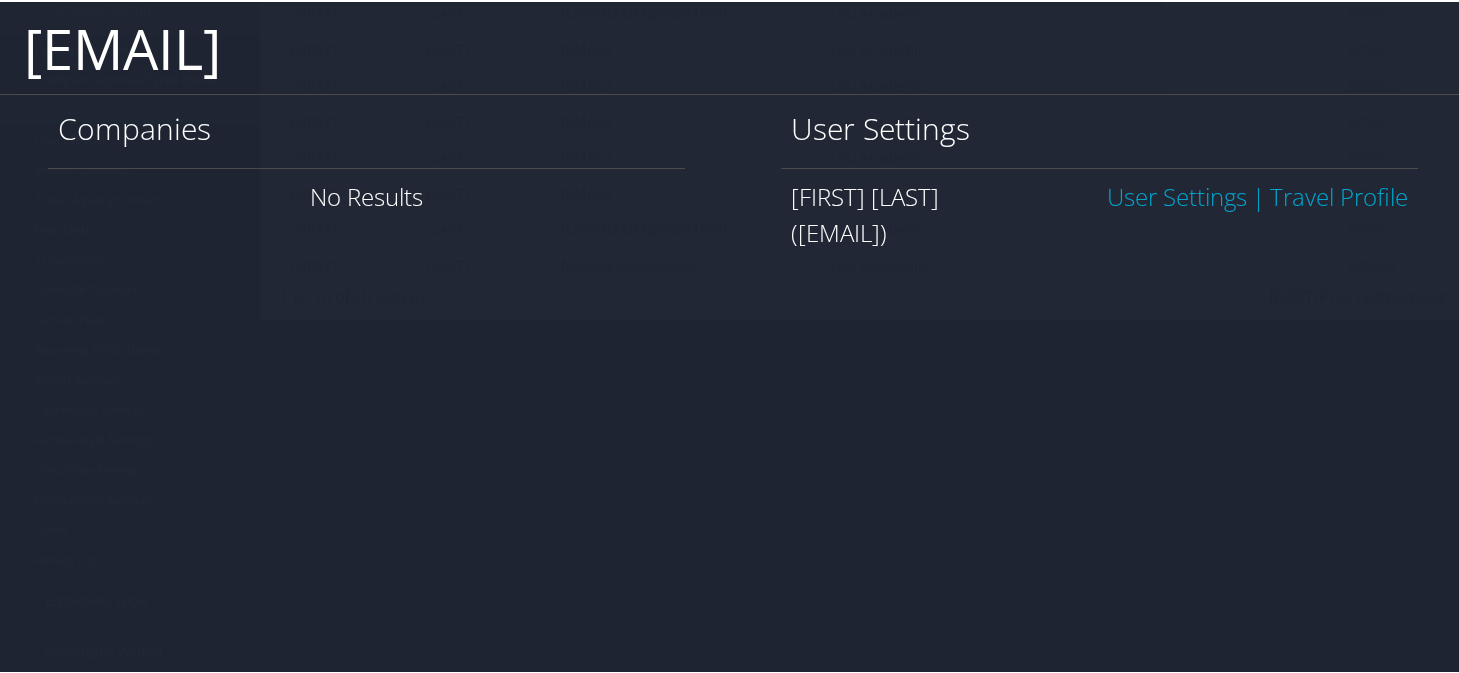type on "krooney@ag" 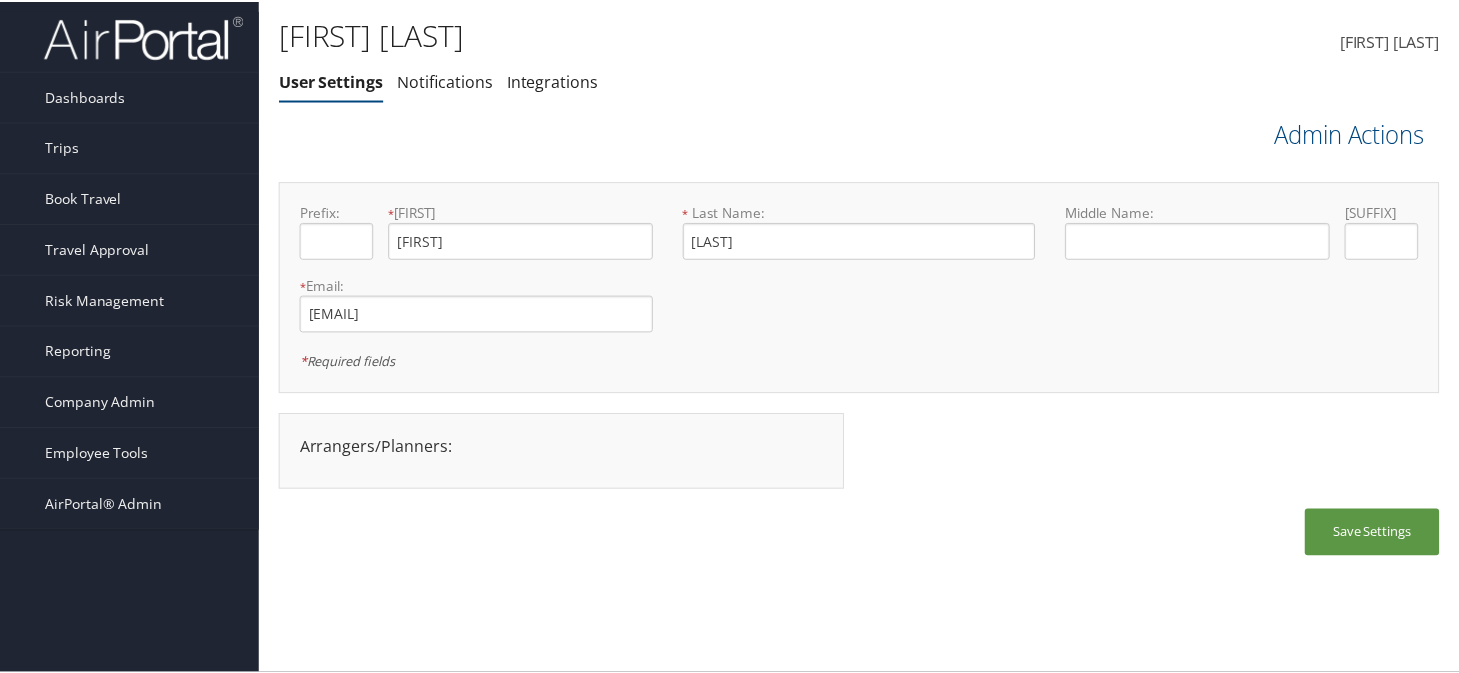 scroll, scrollTop: 0, scrollLeft: 0, axis: both 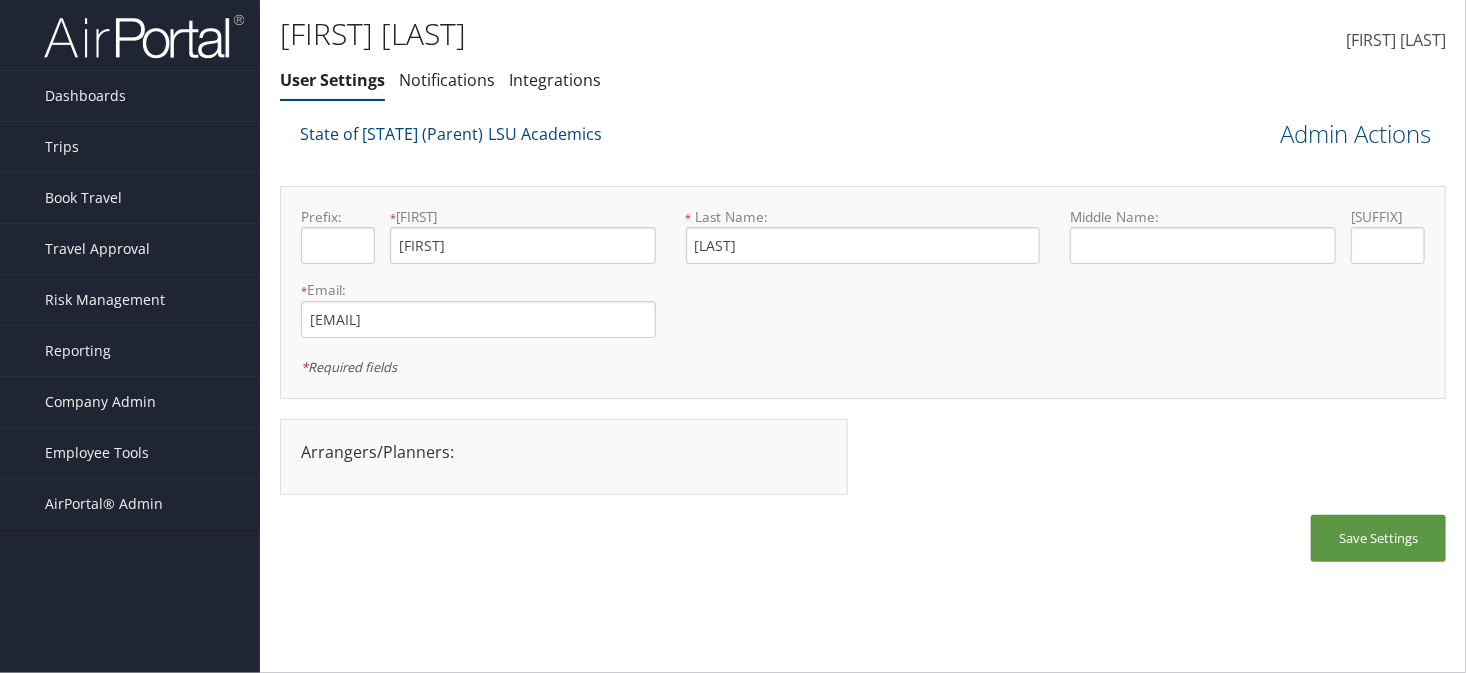 click on "[FIRST] [LAST]" at bounding box center [863, 336] 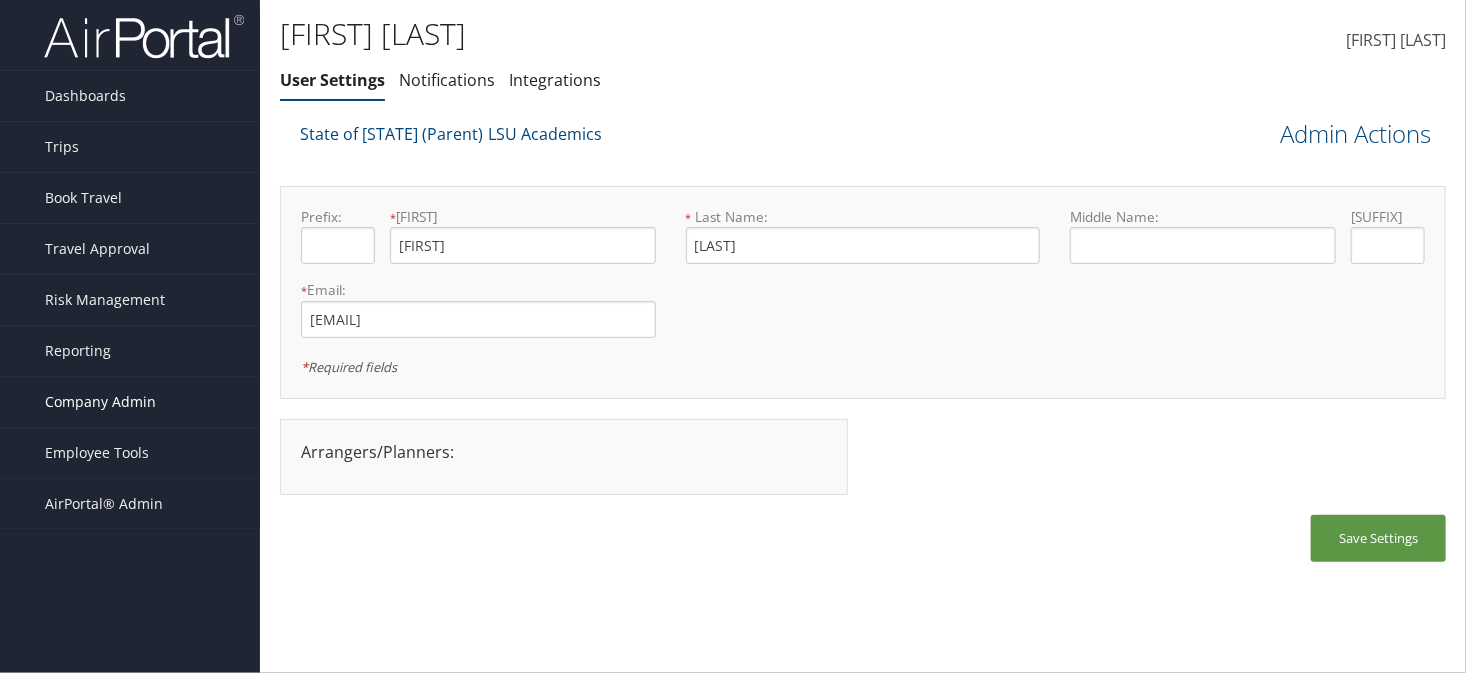 click on "Company Admin" at bounding box center (100, 402) 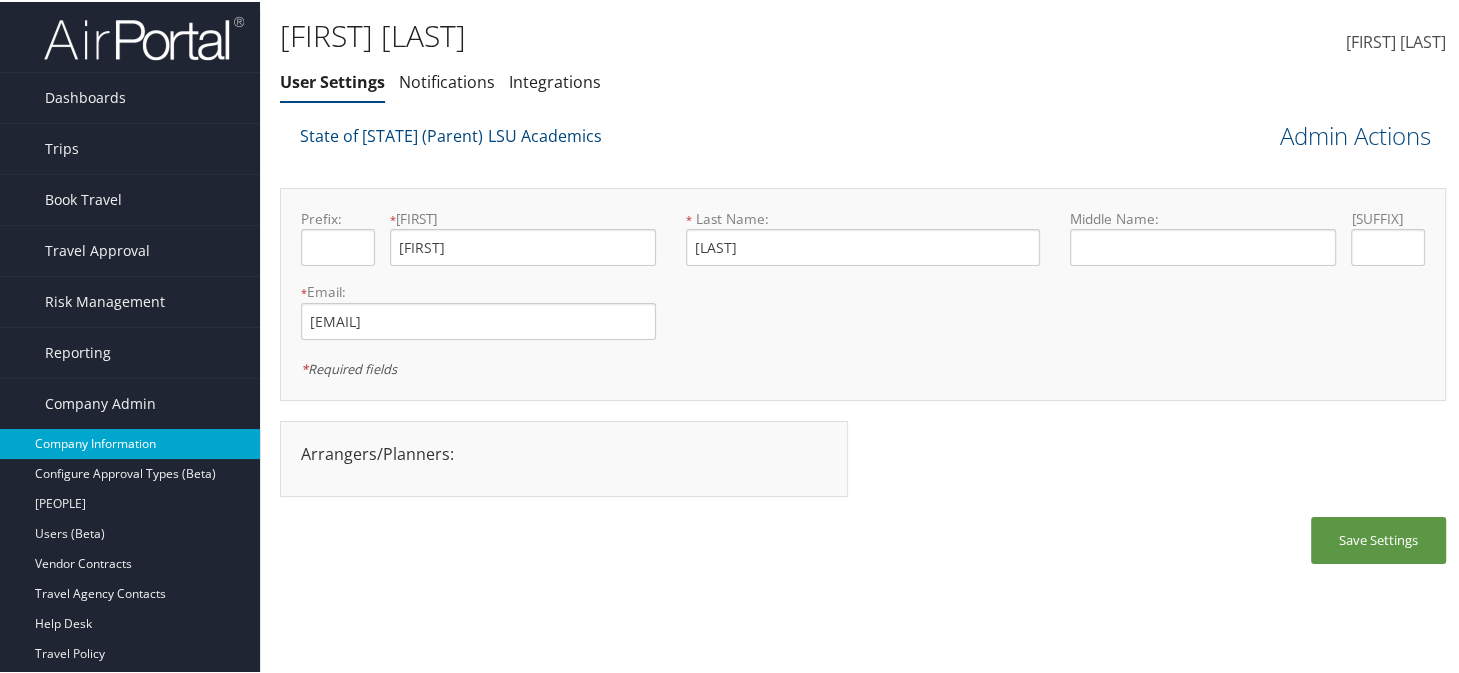 drag, startPoint x: 104, startPoint y: 445, endPoint x: 508, endPoint y: 512, distance: 409.518 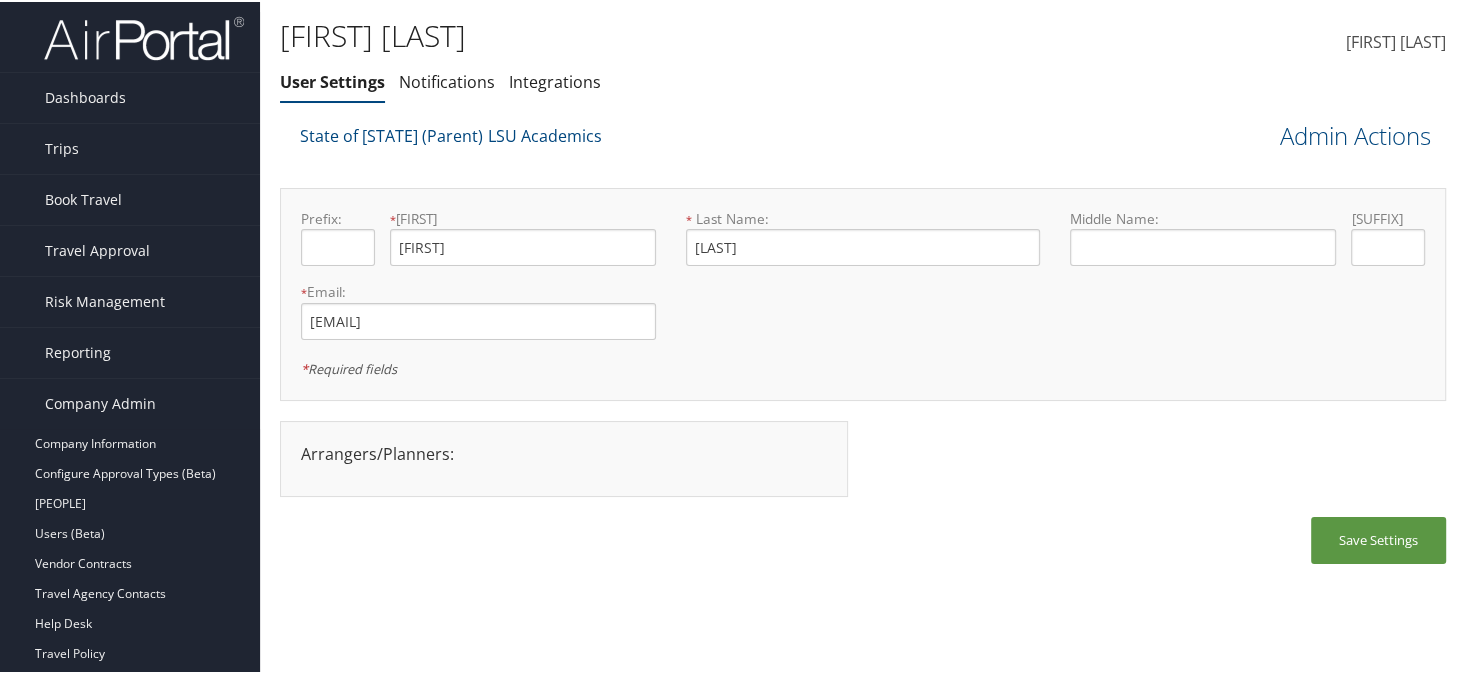 click on "Company Information" at bounding box center (130, 442) 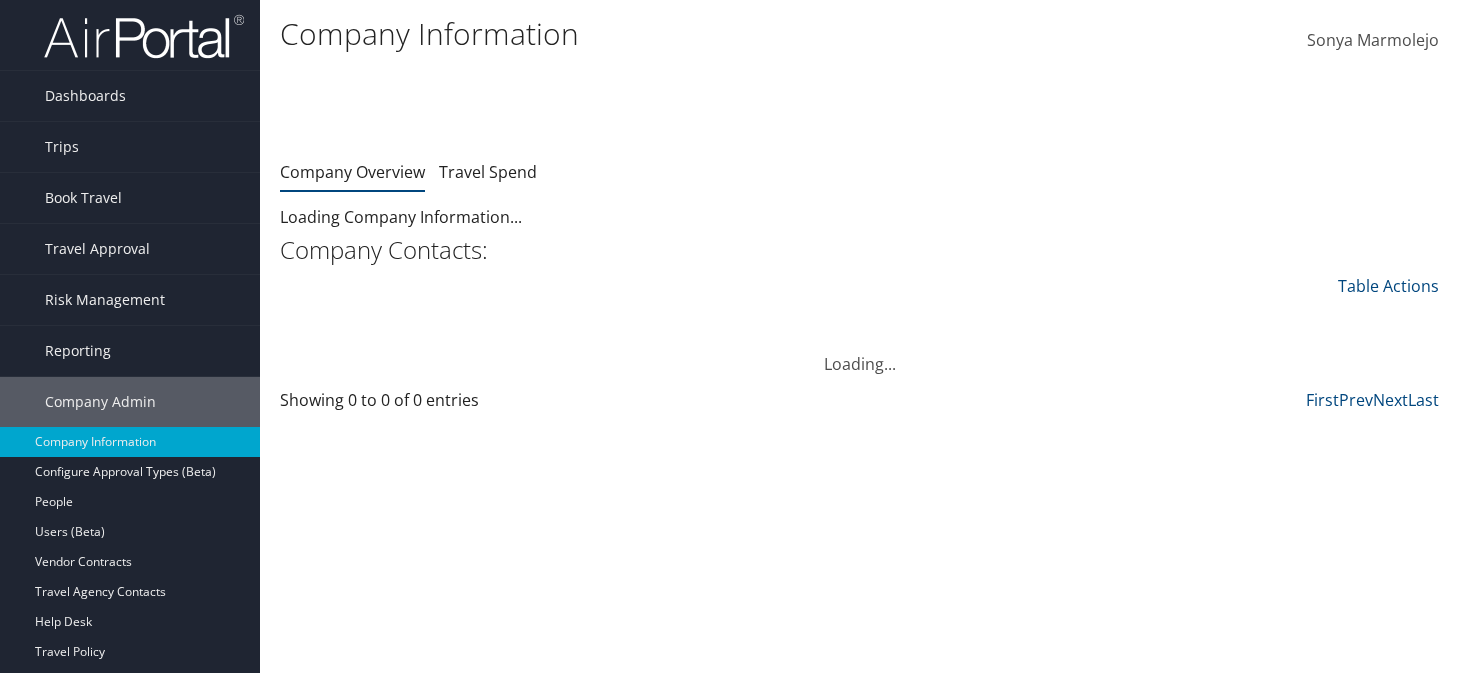 scroll, scrollTop: 0, scrollLeft: 0, axis: both 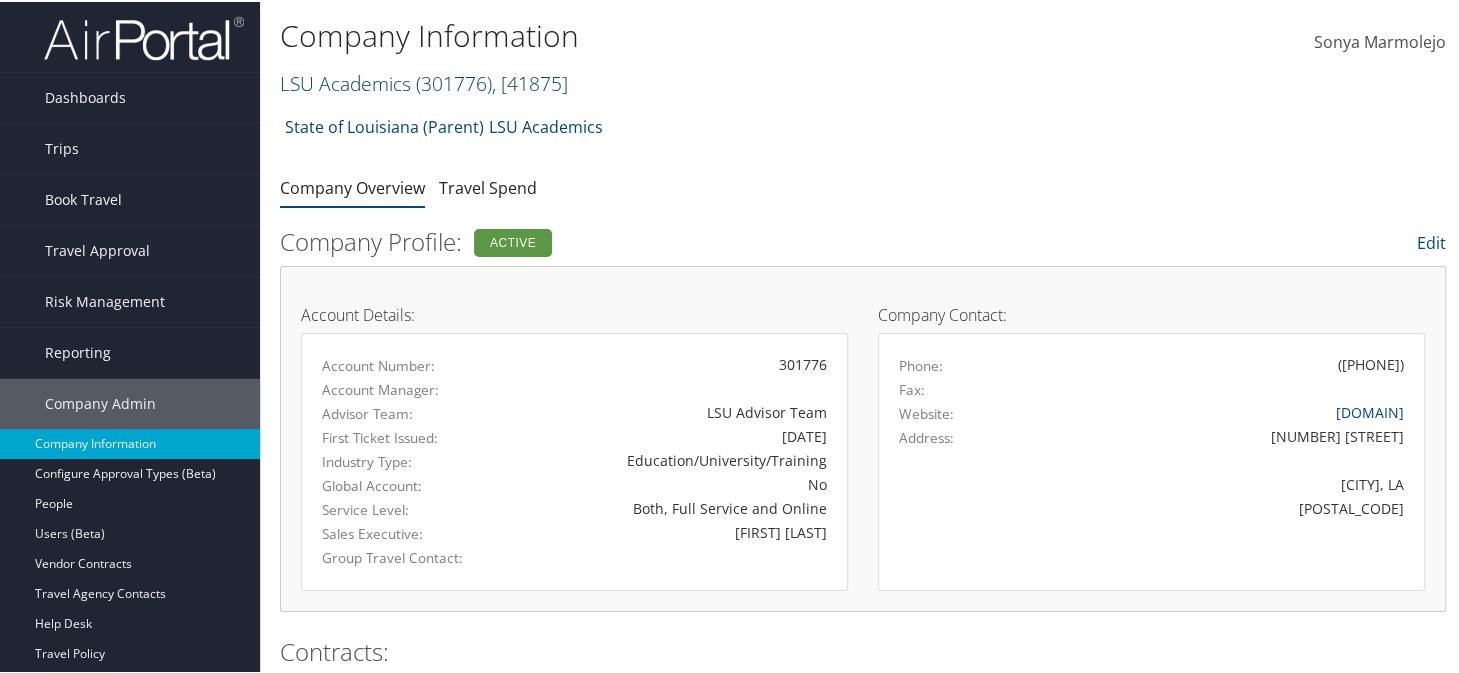 click on "LSU Academics   ( 301776 )  , [ 41875 ]" at bounding box center (424, 81) 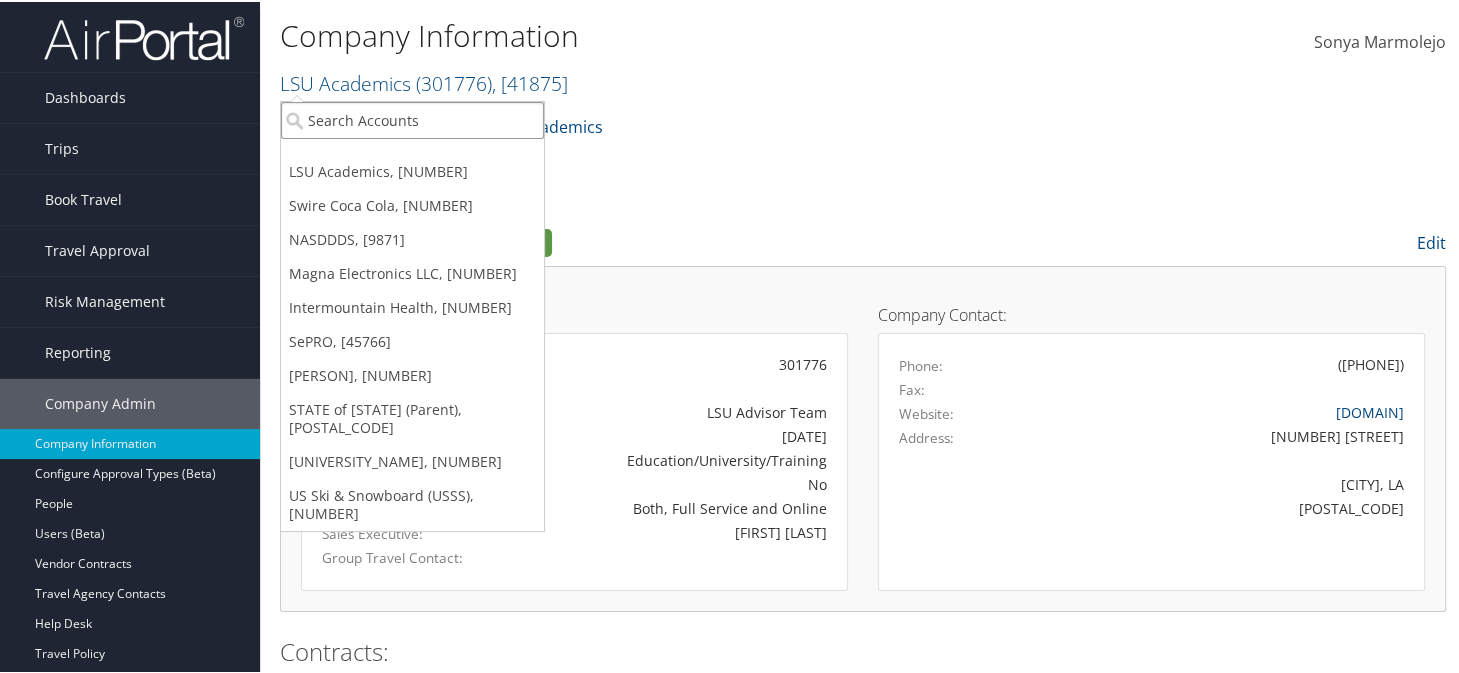 click at bounding box center (412, 118) 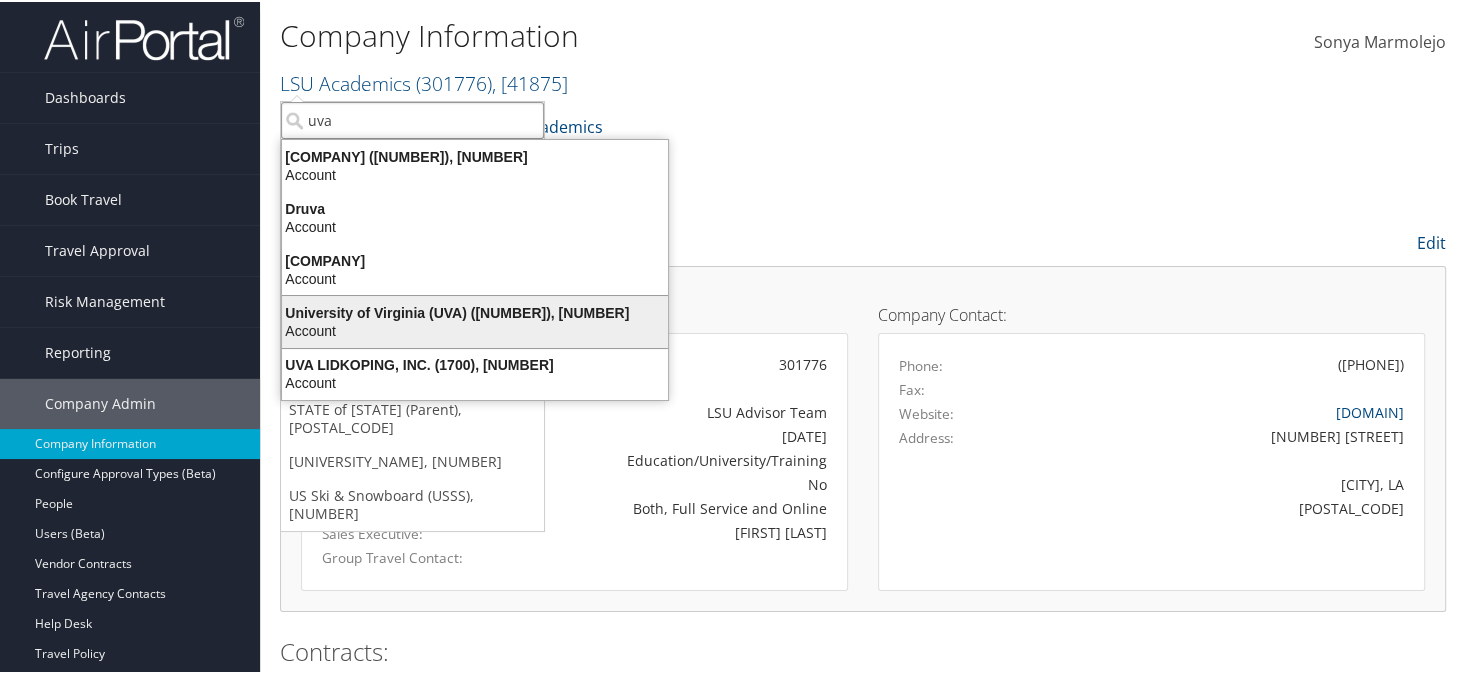 click on "University of Virginia (UVA) (301062), [16863]" at bounding box center [475, 311] 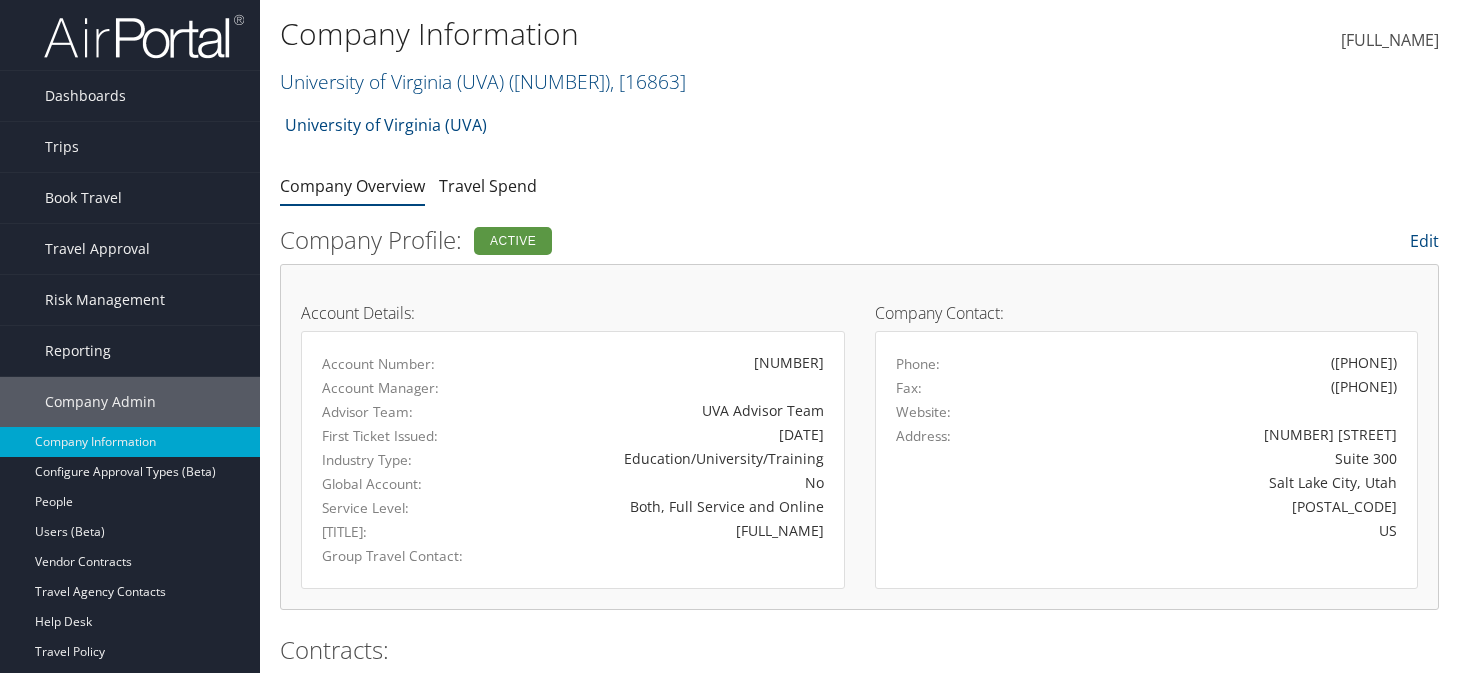 scroll, scrollTop: 0, scrollLeft: 0, axis: both 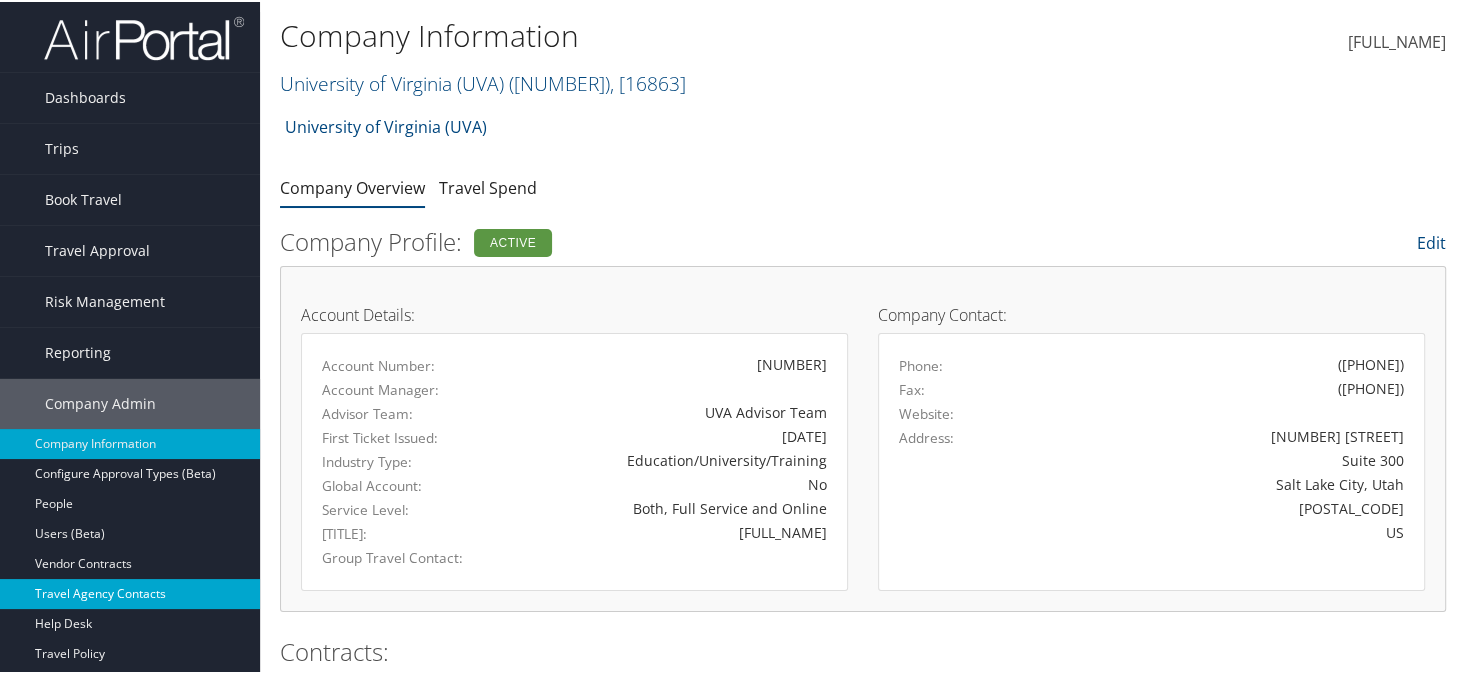 click on "Travel Agency Contacts" at bounding box center [130, 592] 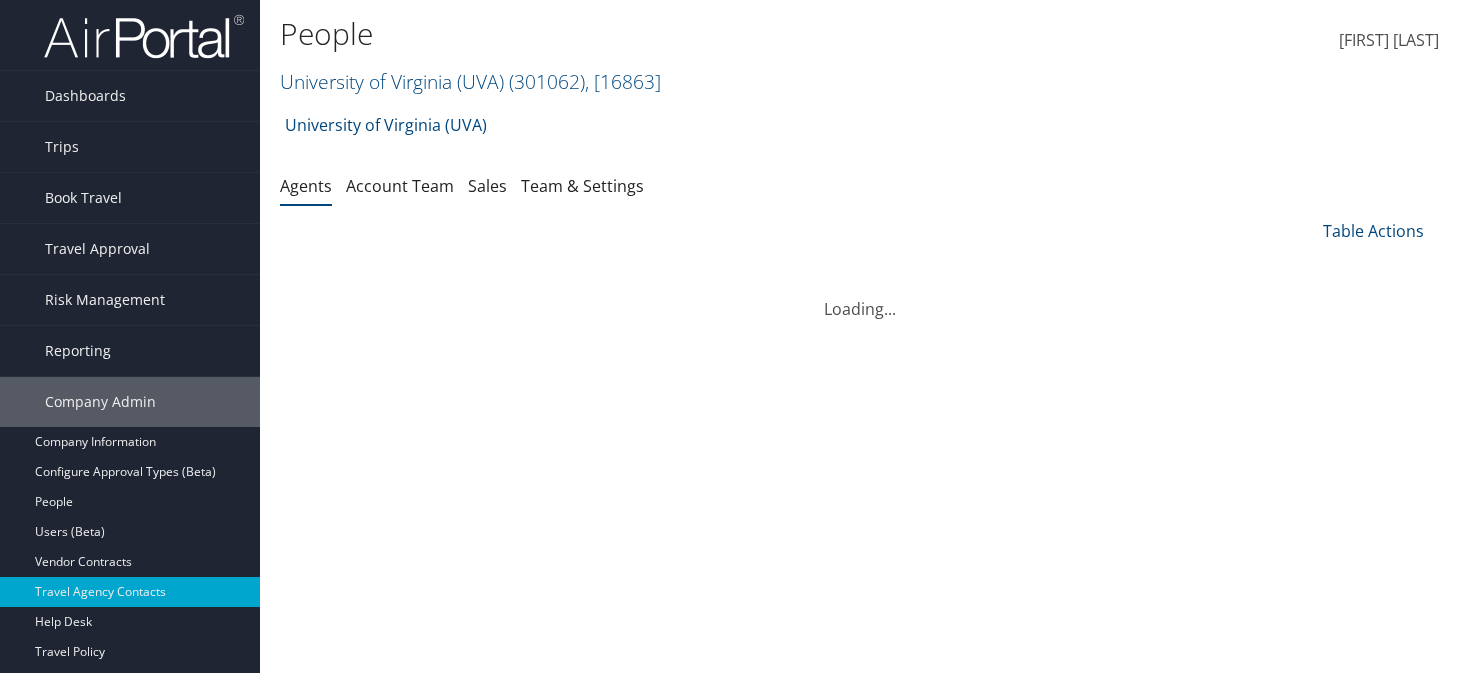scroll, scrollTop: 0, scrollLeft: 0, axis: both 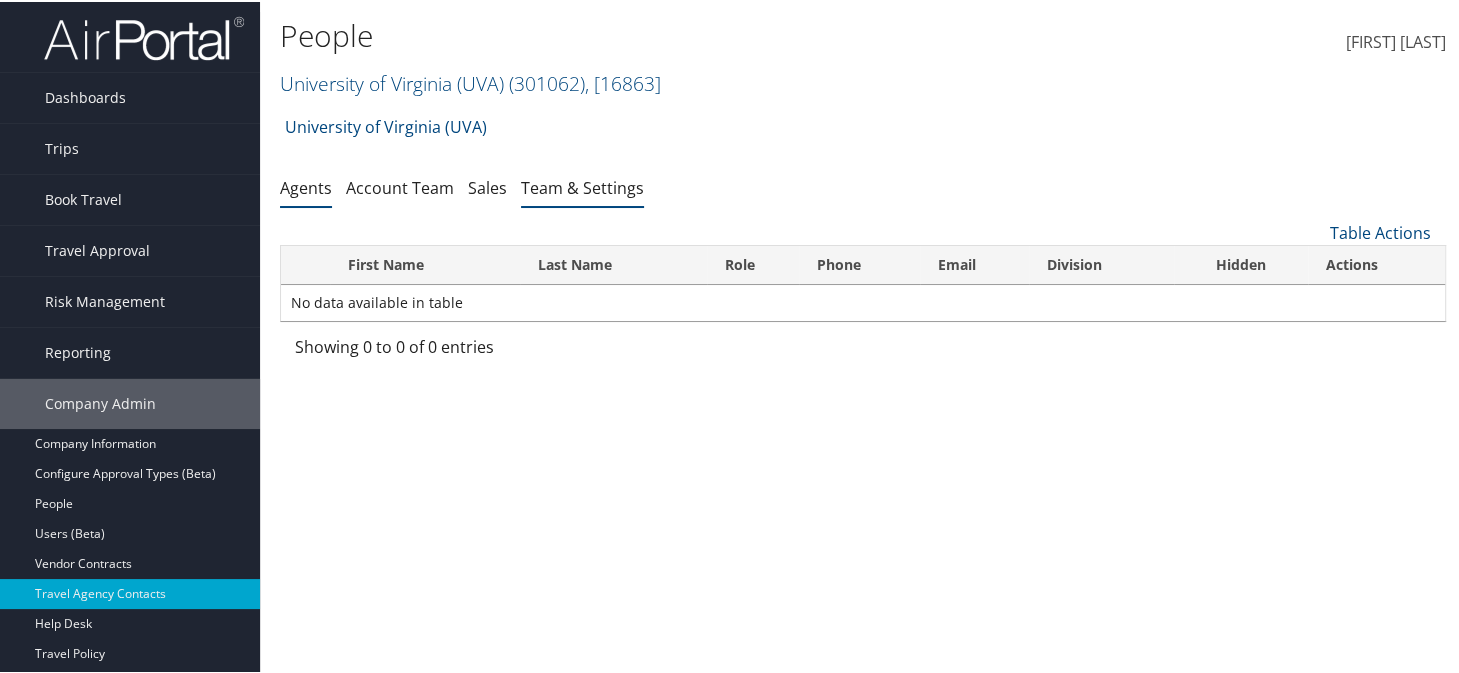click on "Team & Settings" at bounding box center [582, 187] 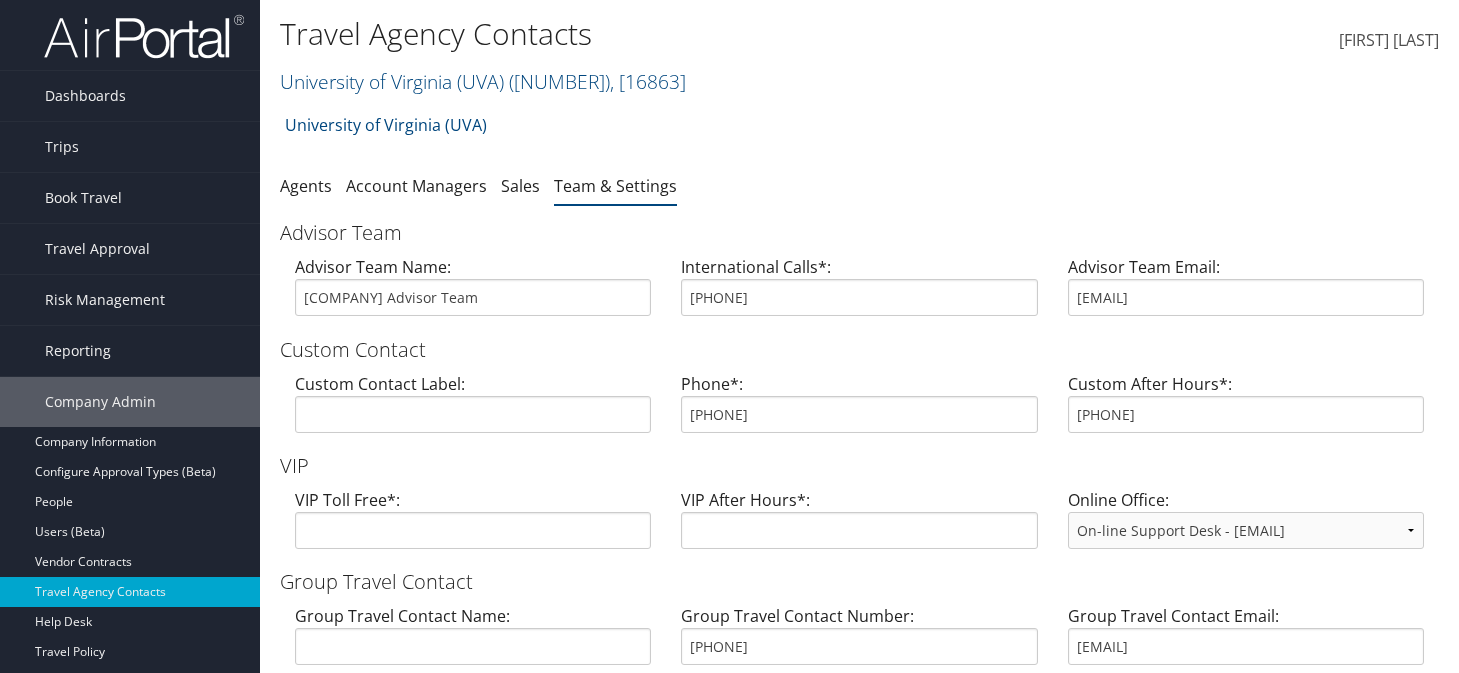 scroll, scrollTop: 0, scrollLeft: 0, axis: both 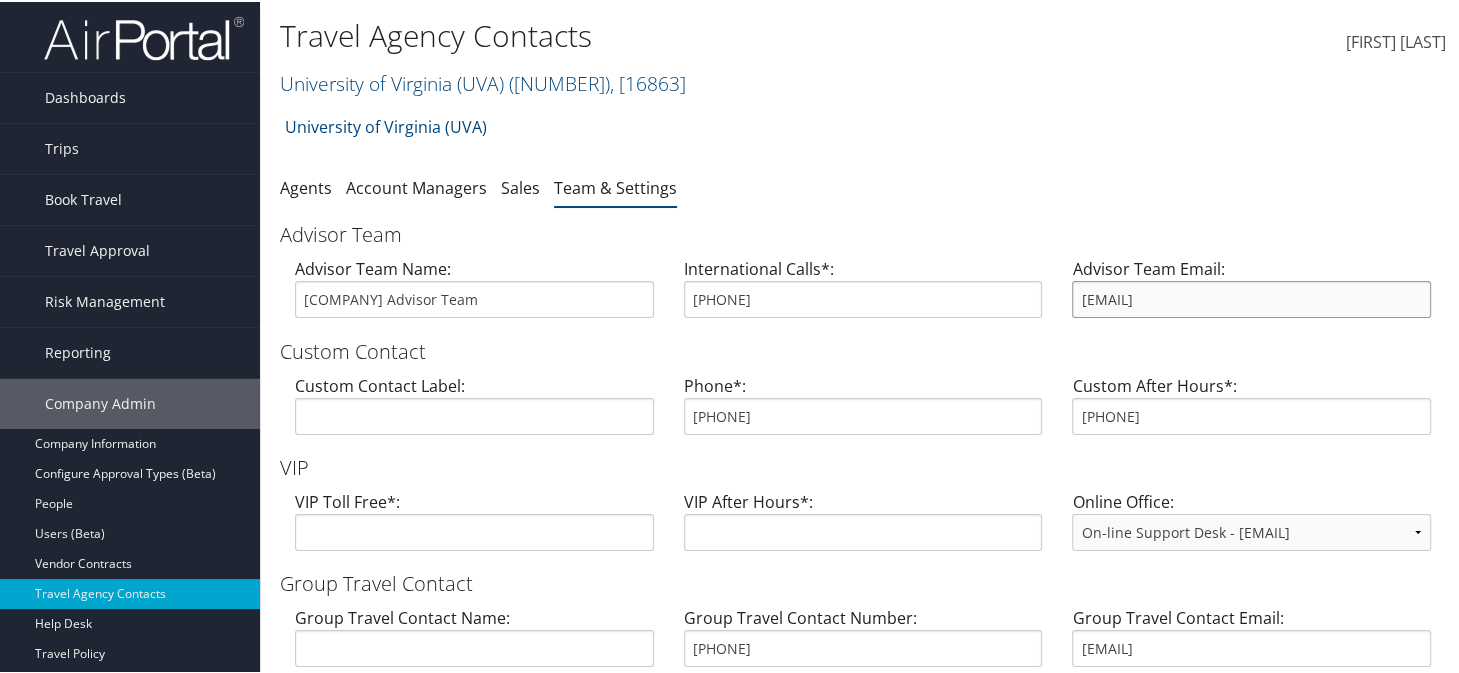 drag, startPoint x: 1254, startPoint y: 304, endPoint x: 1064, endPoint y: 311, distance: 190.1289 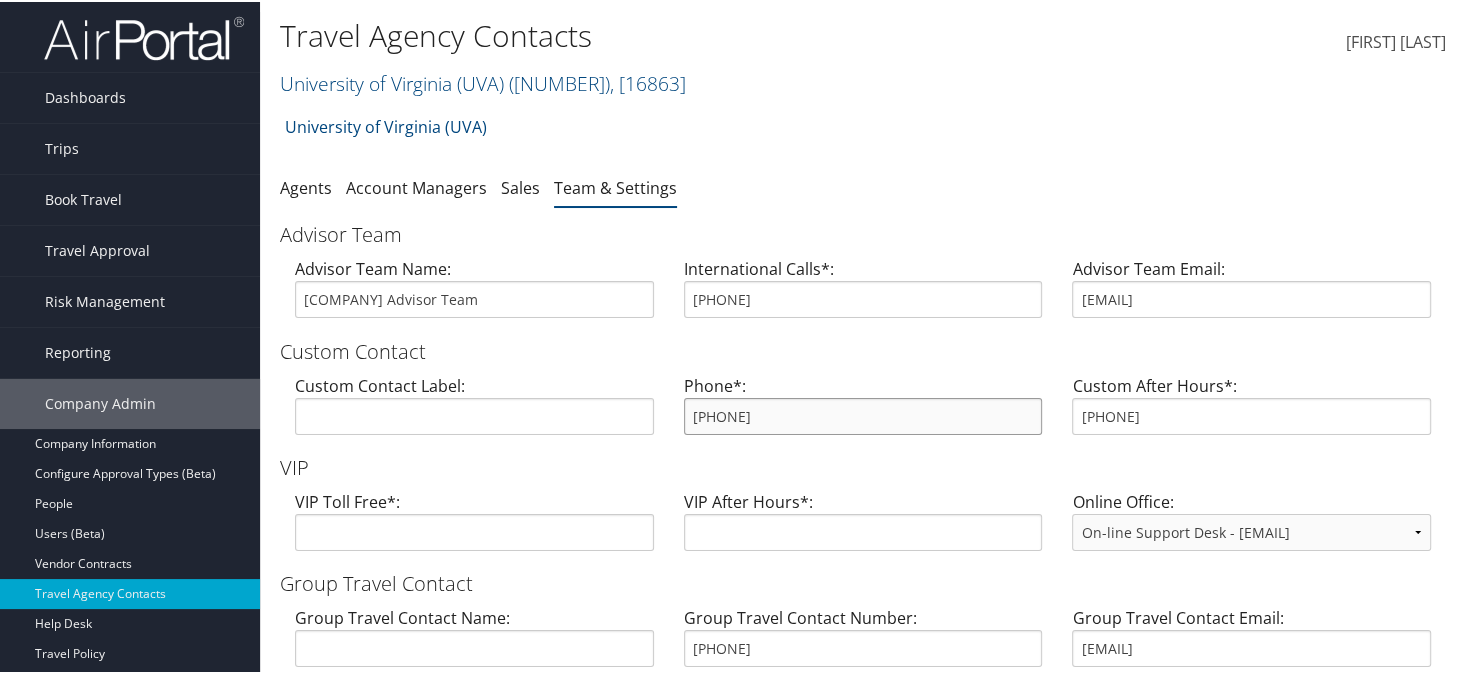 drag, startPoint x: 790, startPoint y: 414, endPoint x: 877, endPoint y: 408, distance: 87.20665 